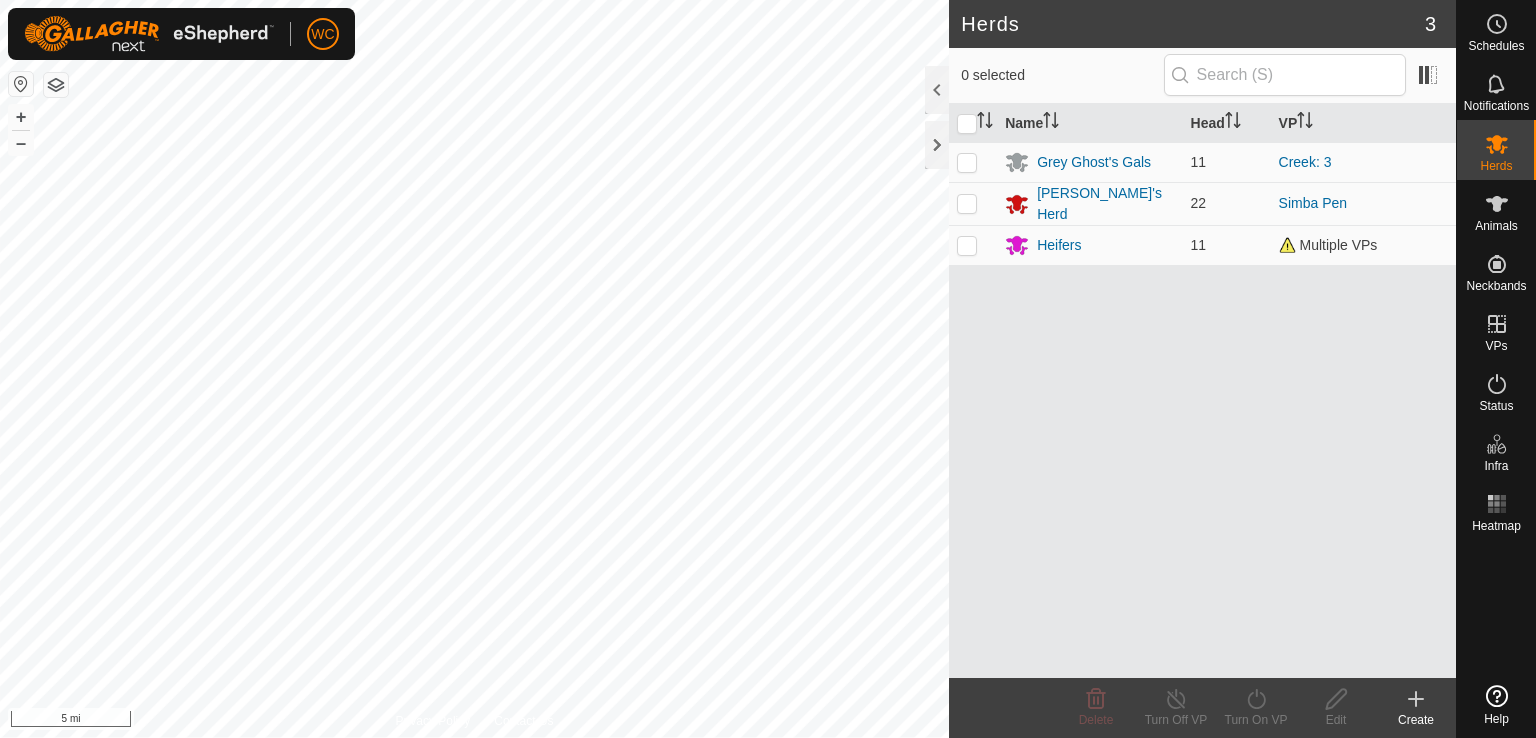 scroll, scrollTop: 0, scrollLeft: 0, axis: both 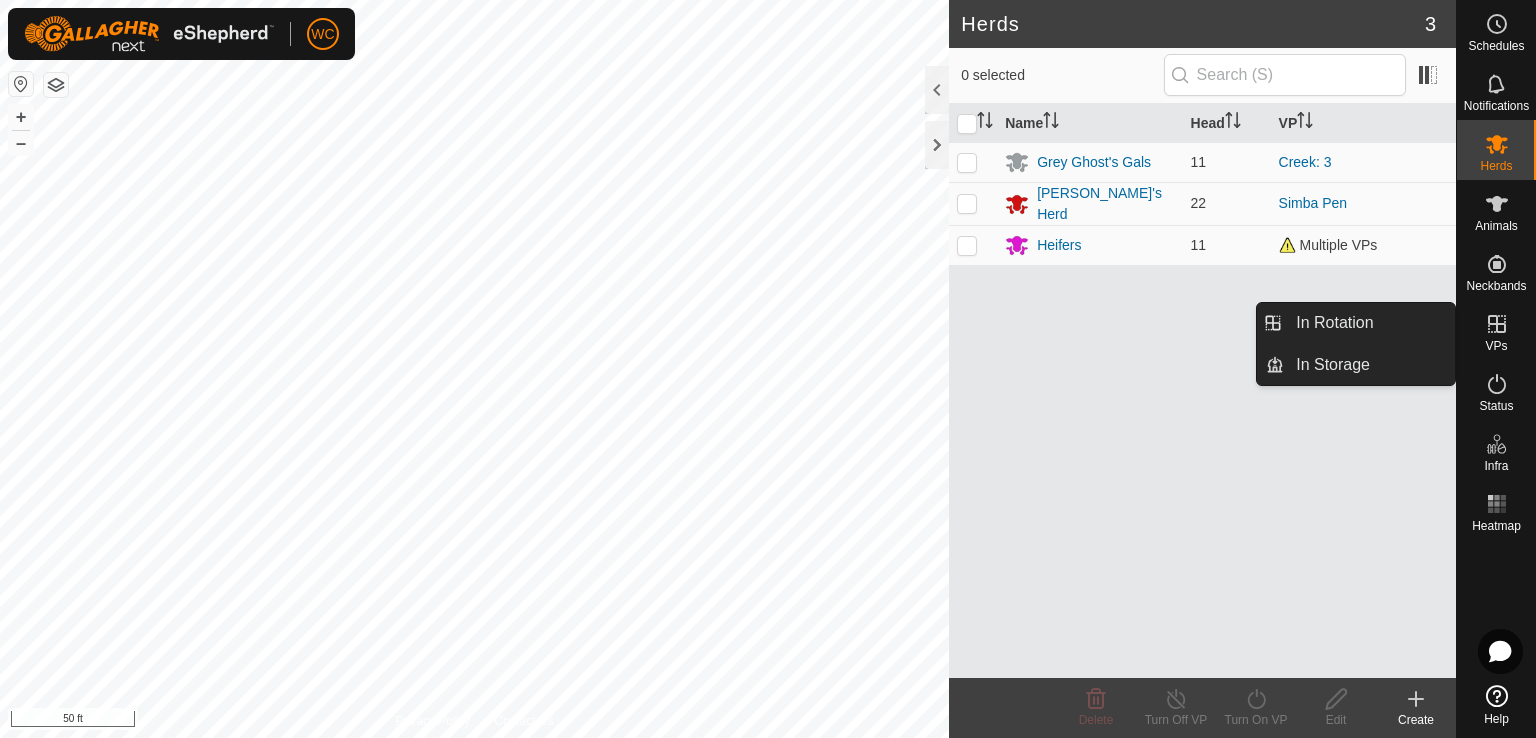 click at bounding box center (1497, 324) 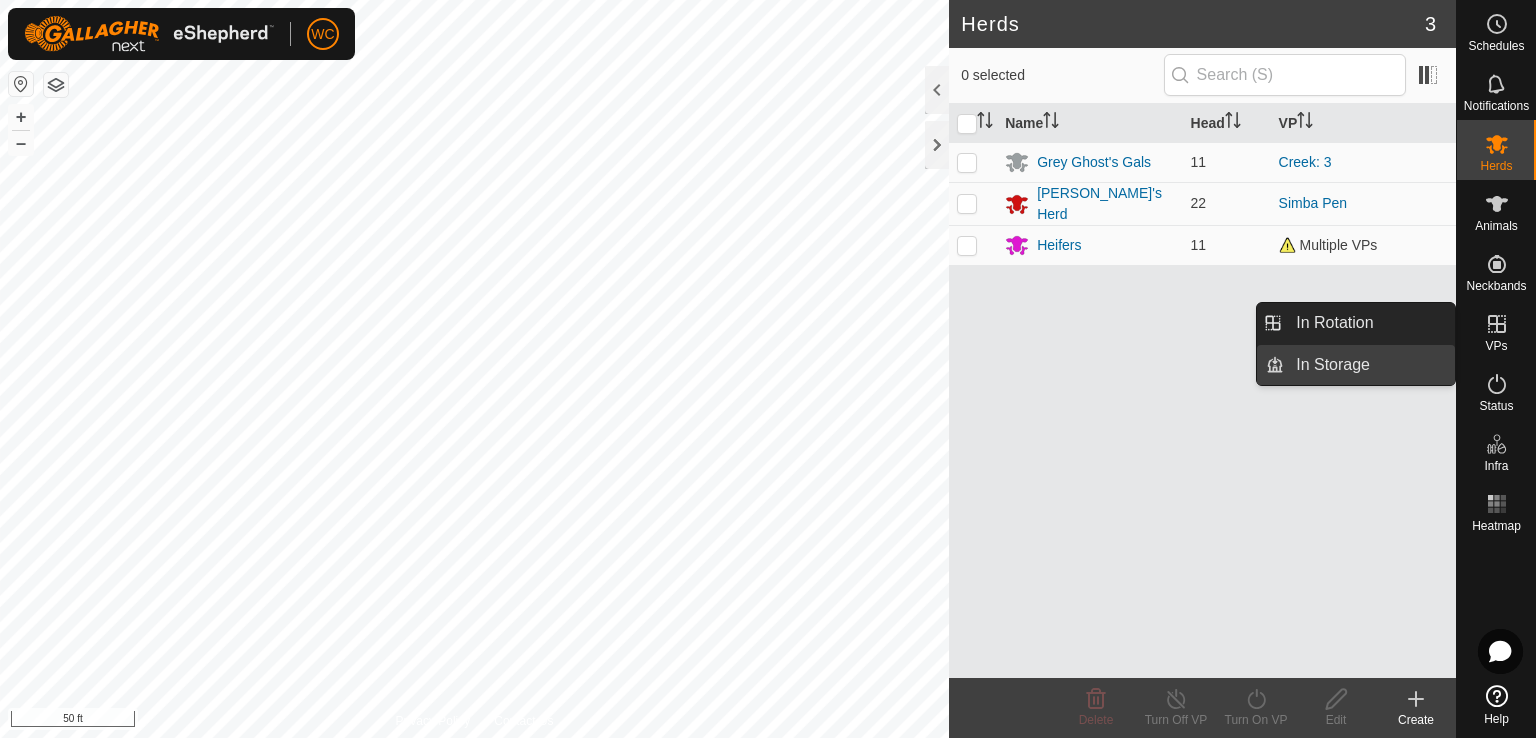 click on "In Storage" at bounding box center [1369, 365] 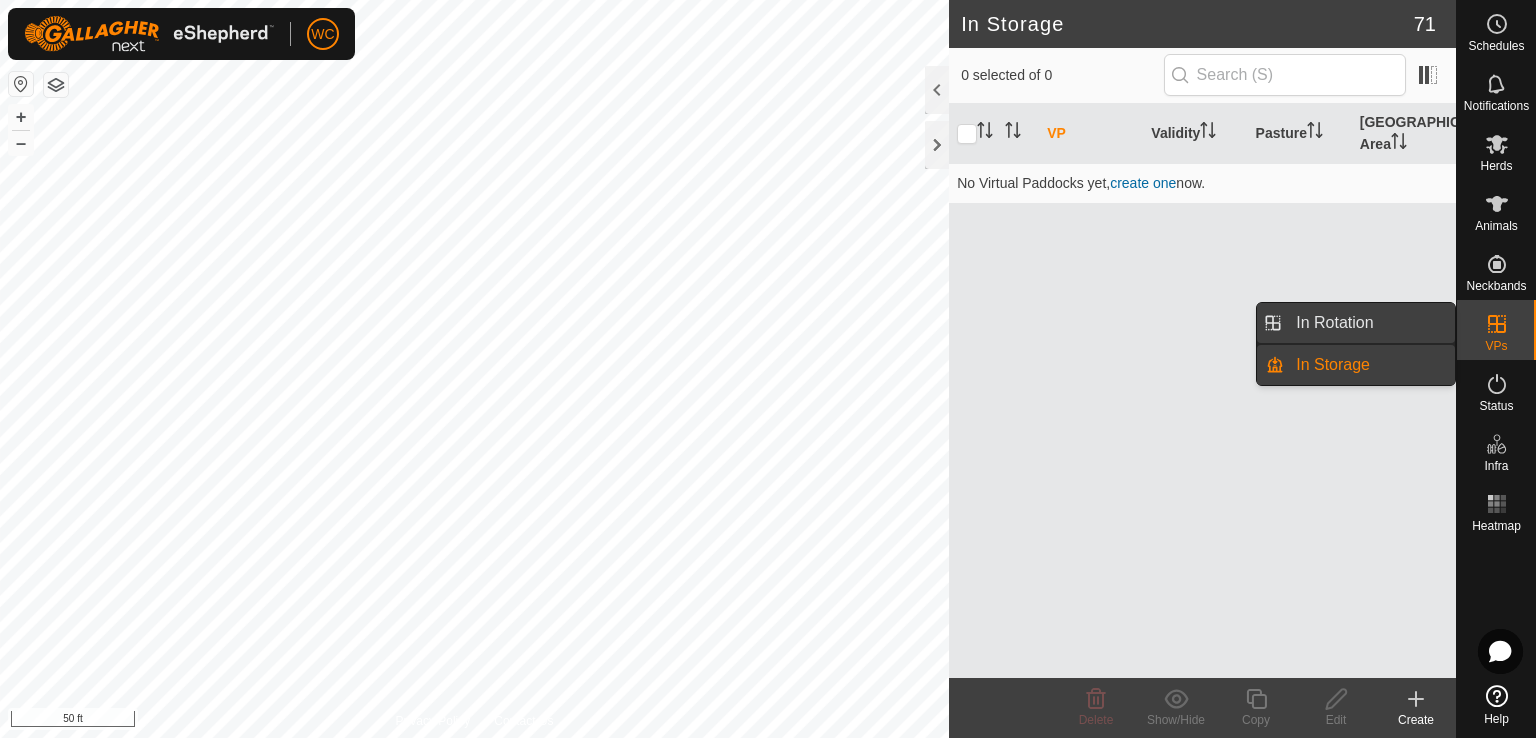 click on "In Rotation" at bounding box center [1369, 323] 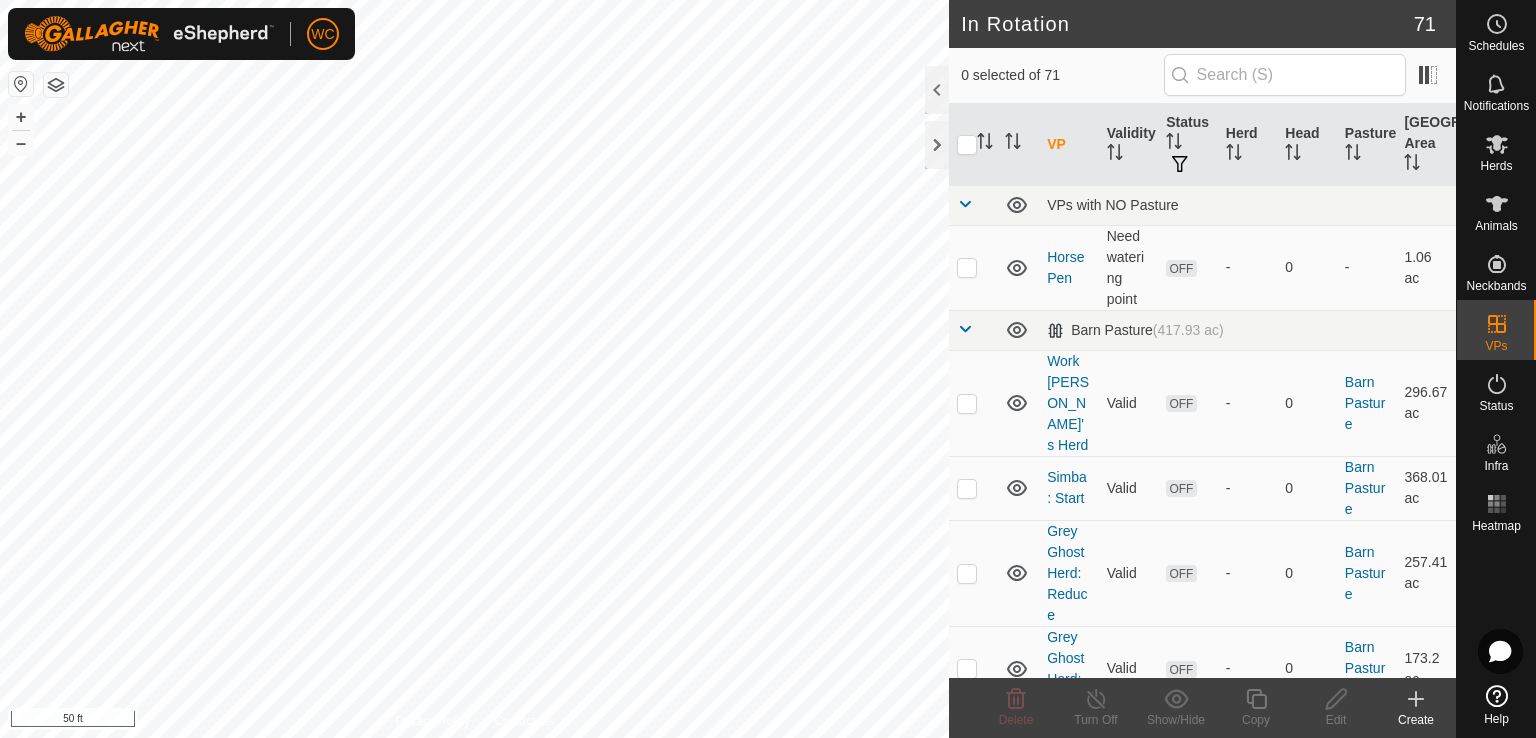 click 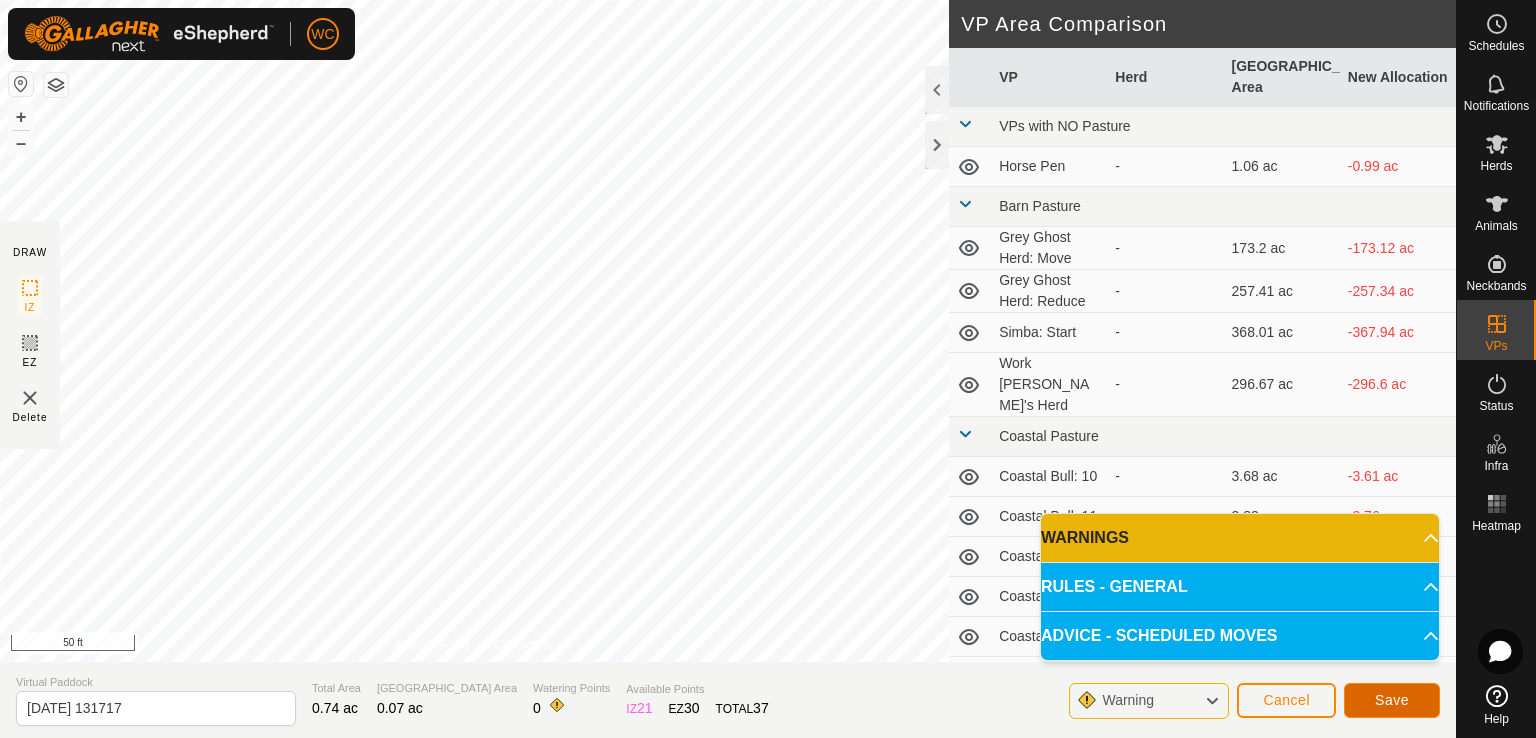click on "Save" 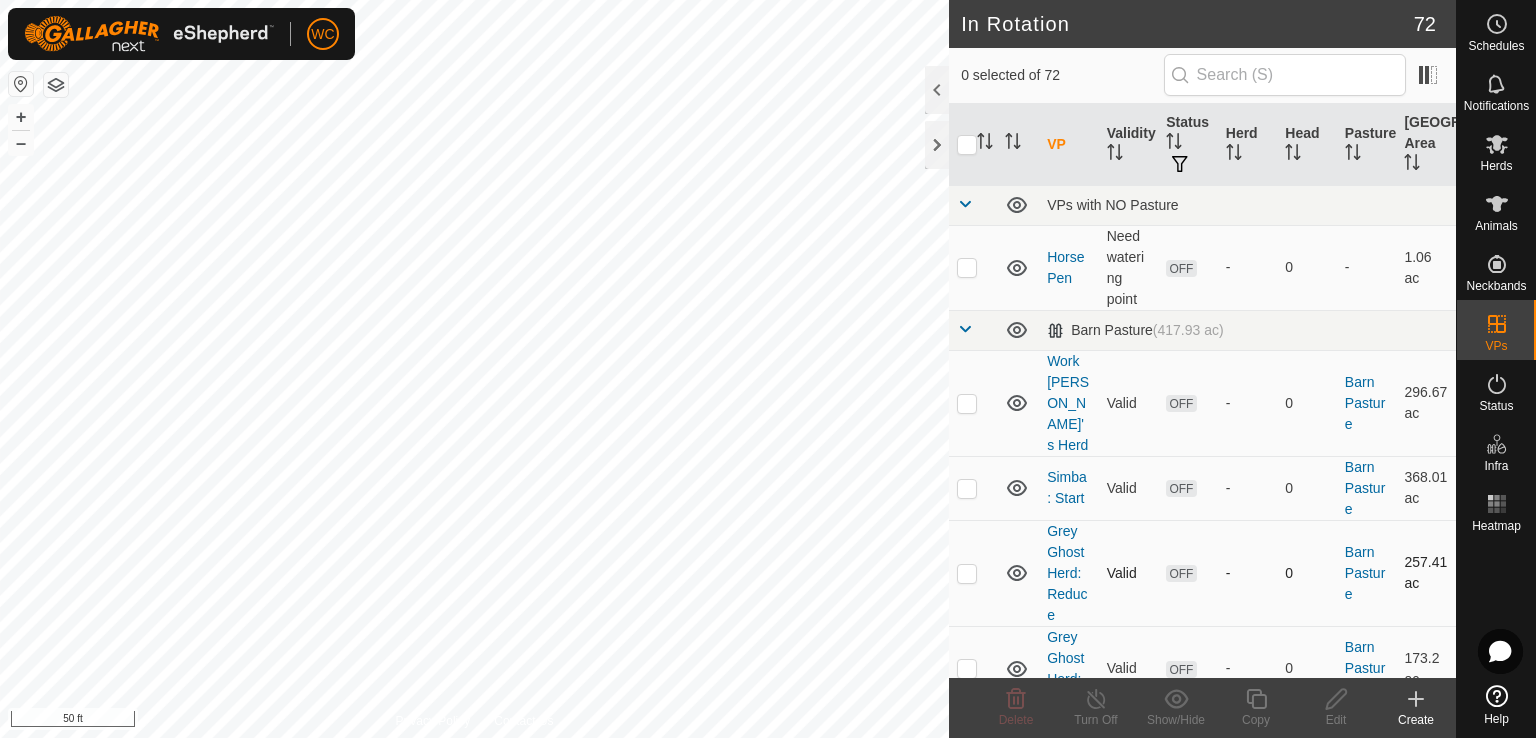 checkbox on "true" 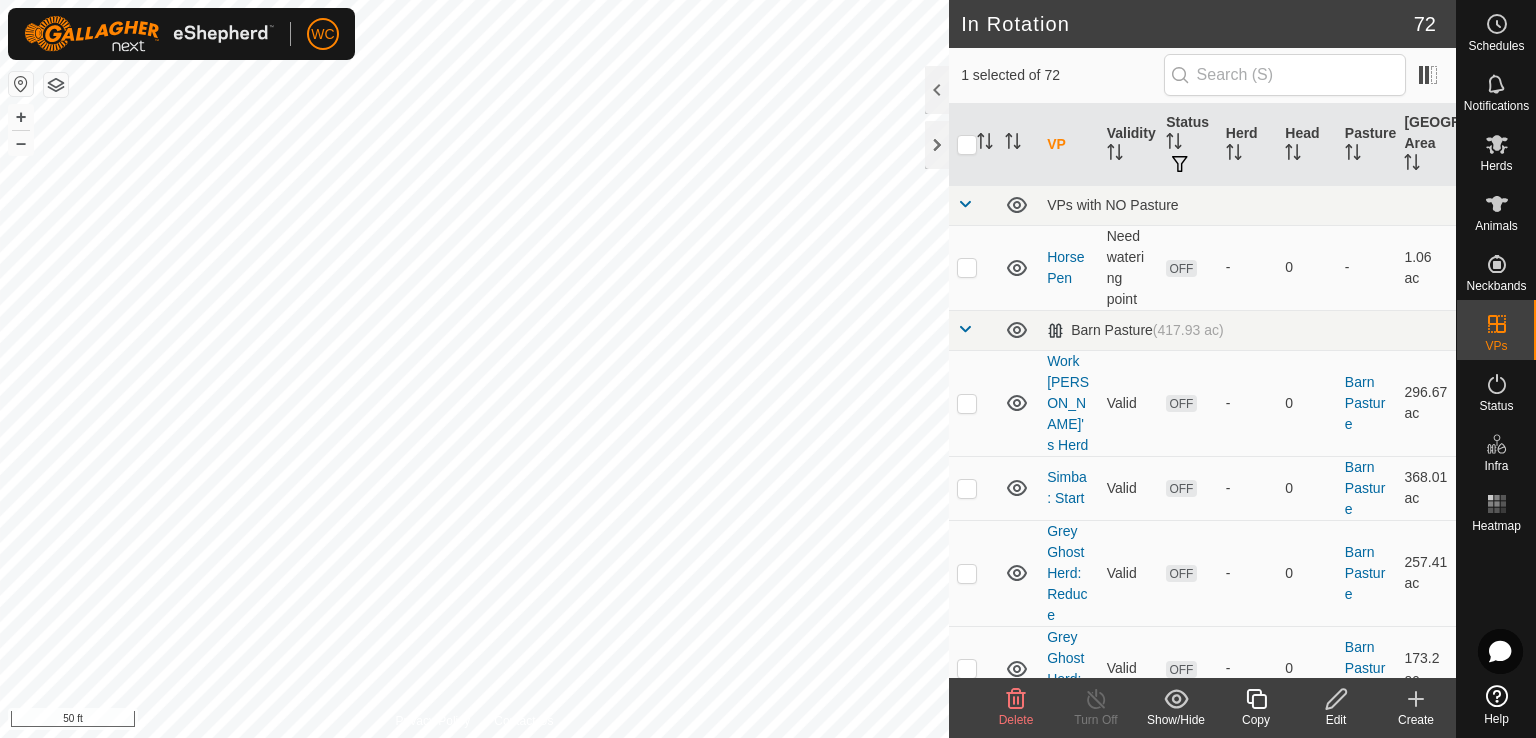 click on "Edit" 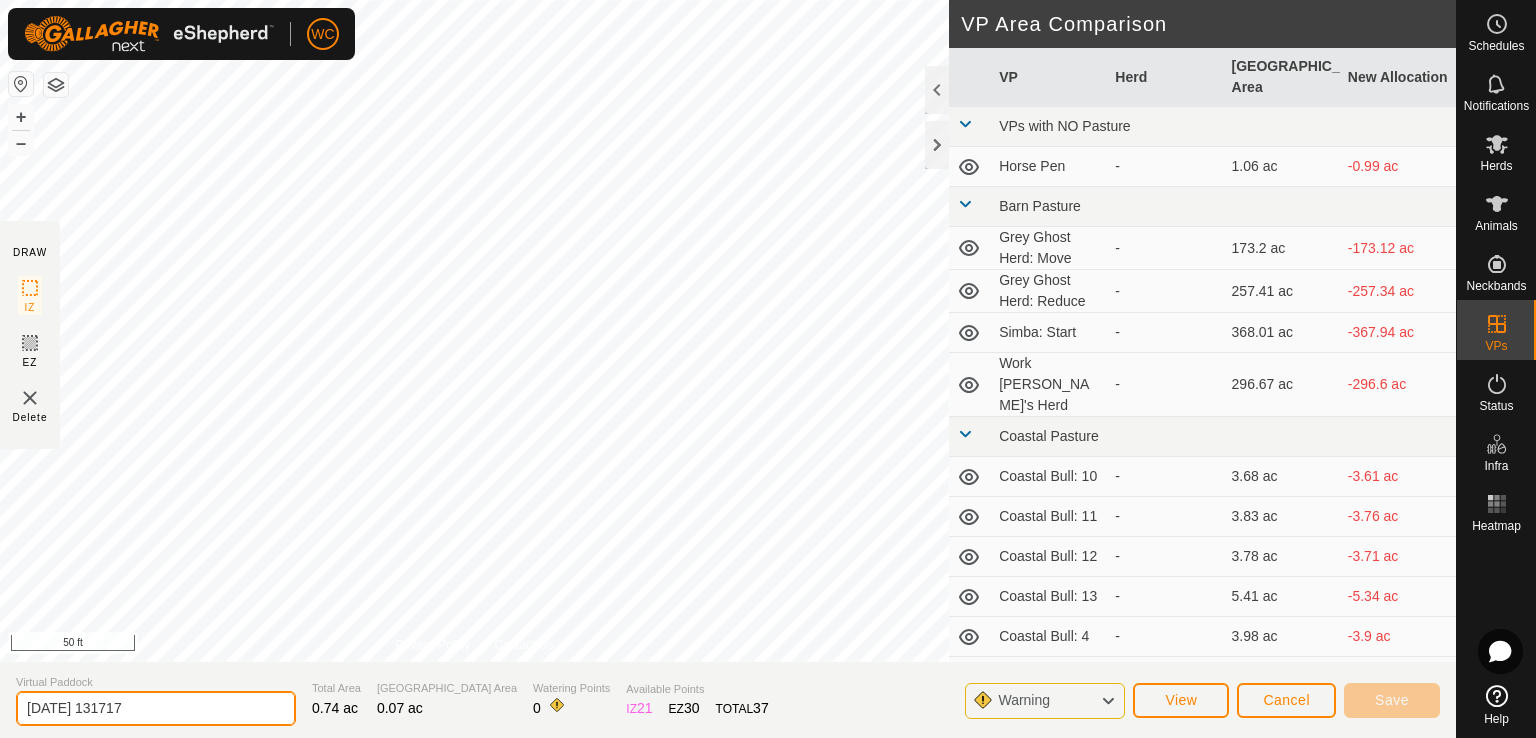 drag, startPoint x: 186, startPoint y: 722, endPoint x: 0, endPoint y: 697, distance: 187.67259 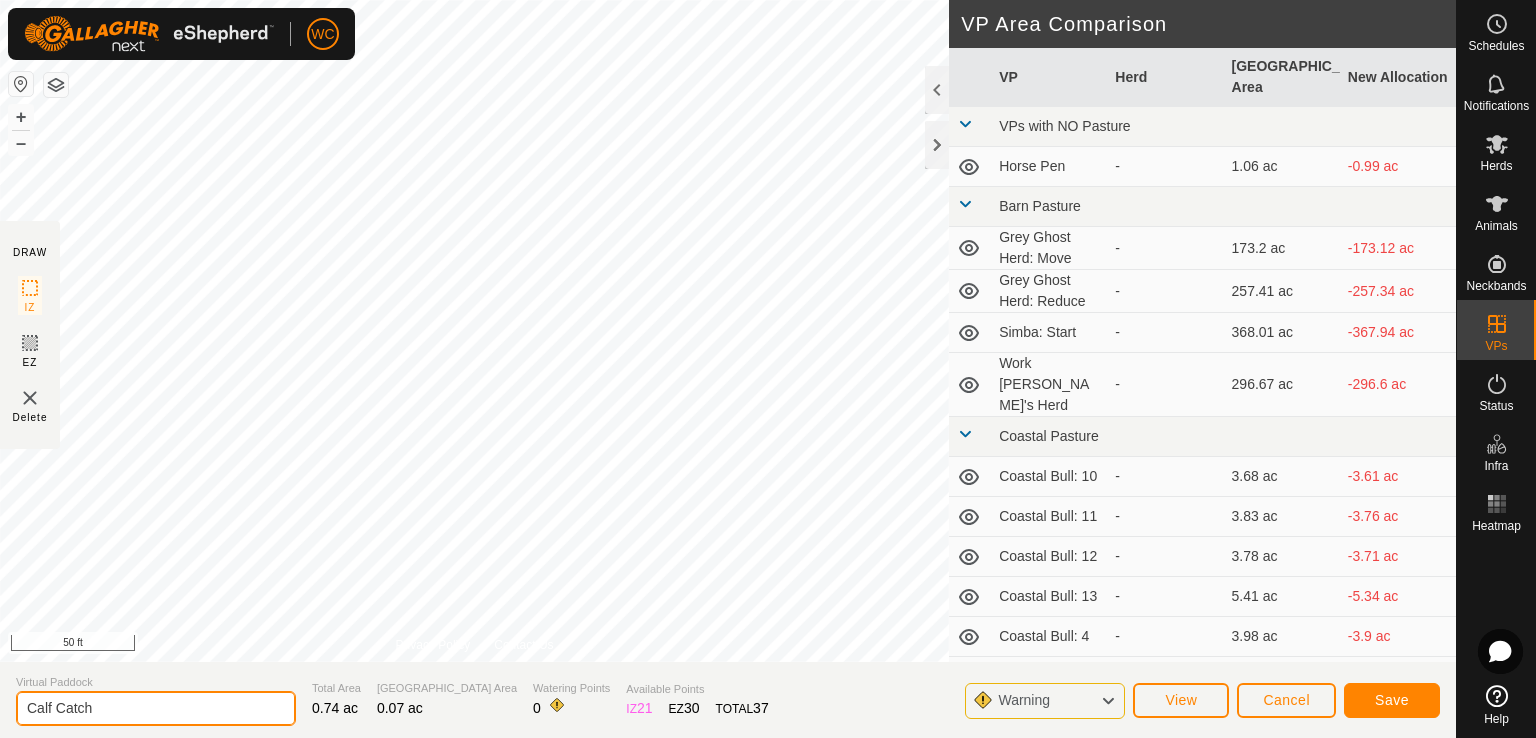 type on "Calf Catch" 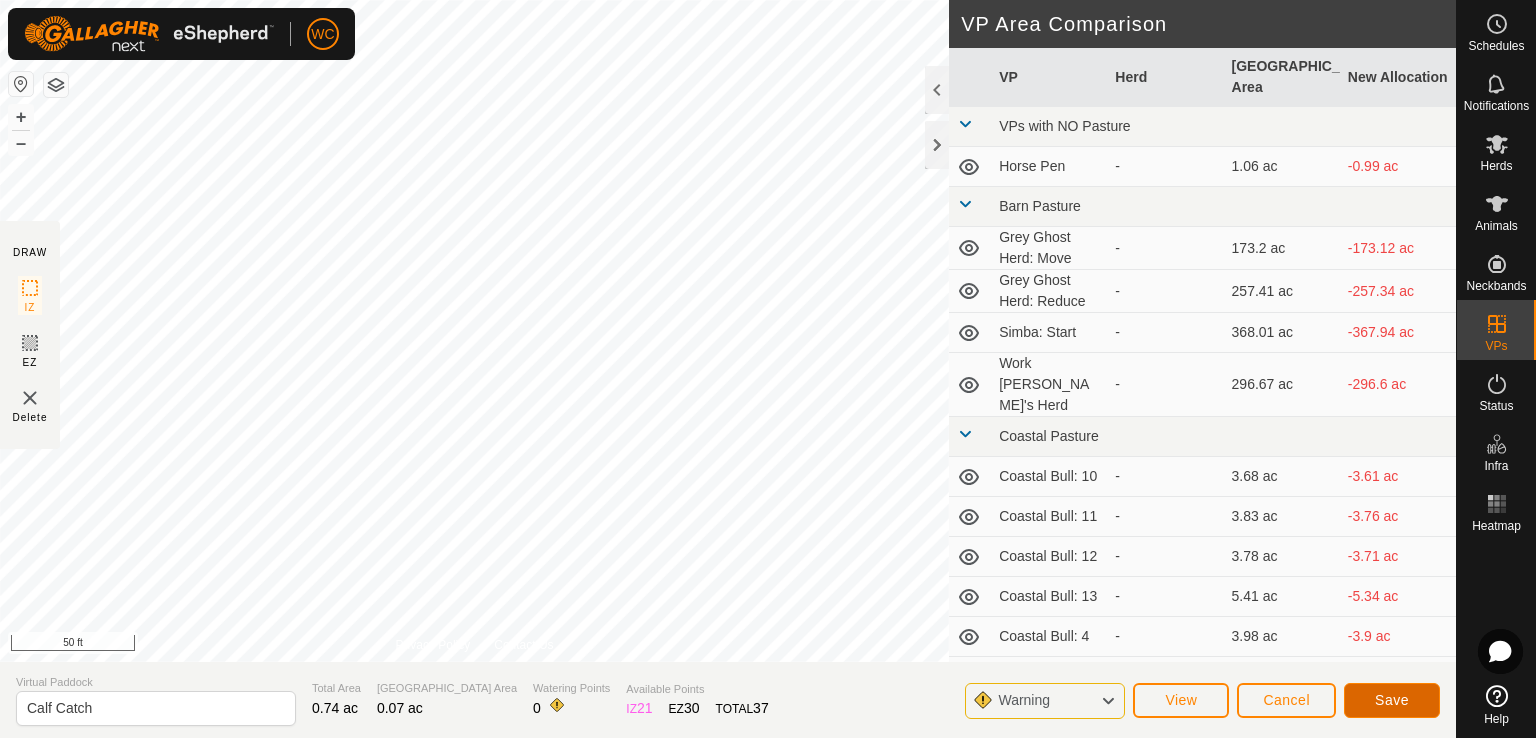 click on "Save" 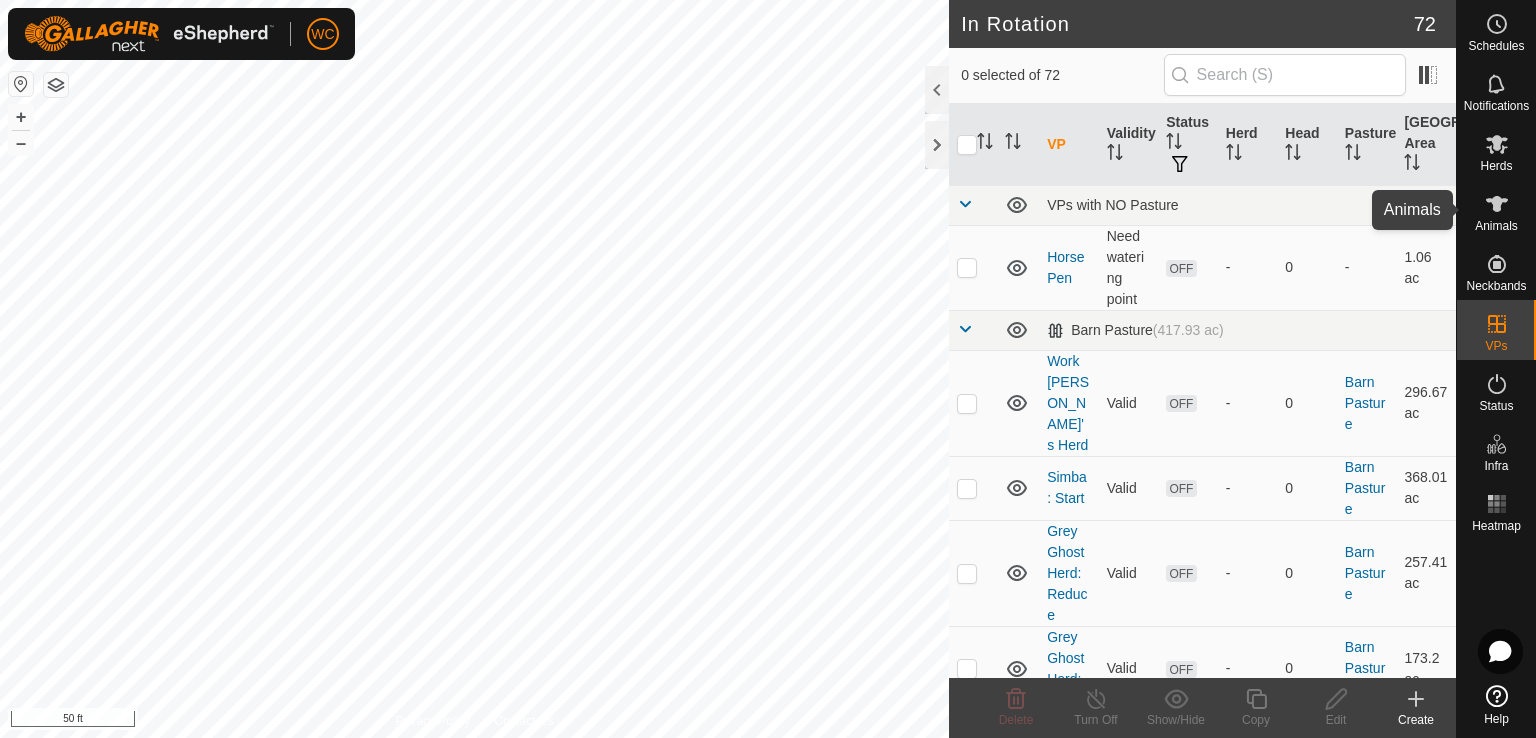 click 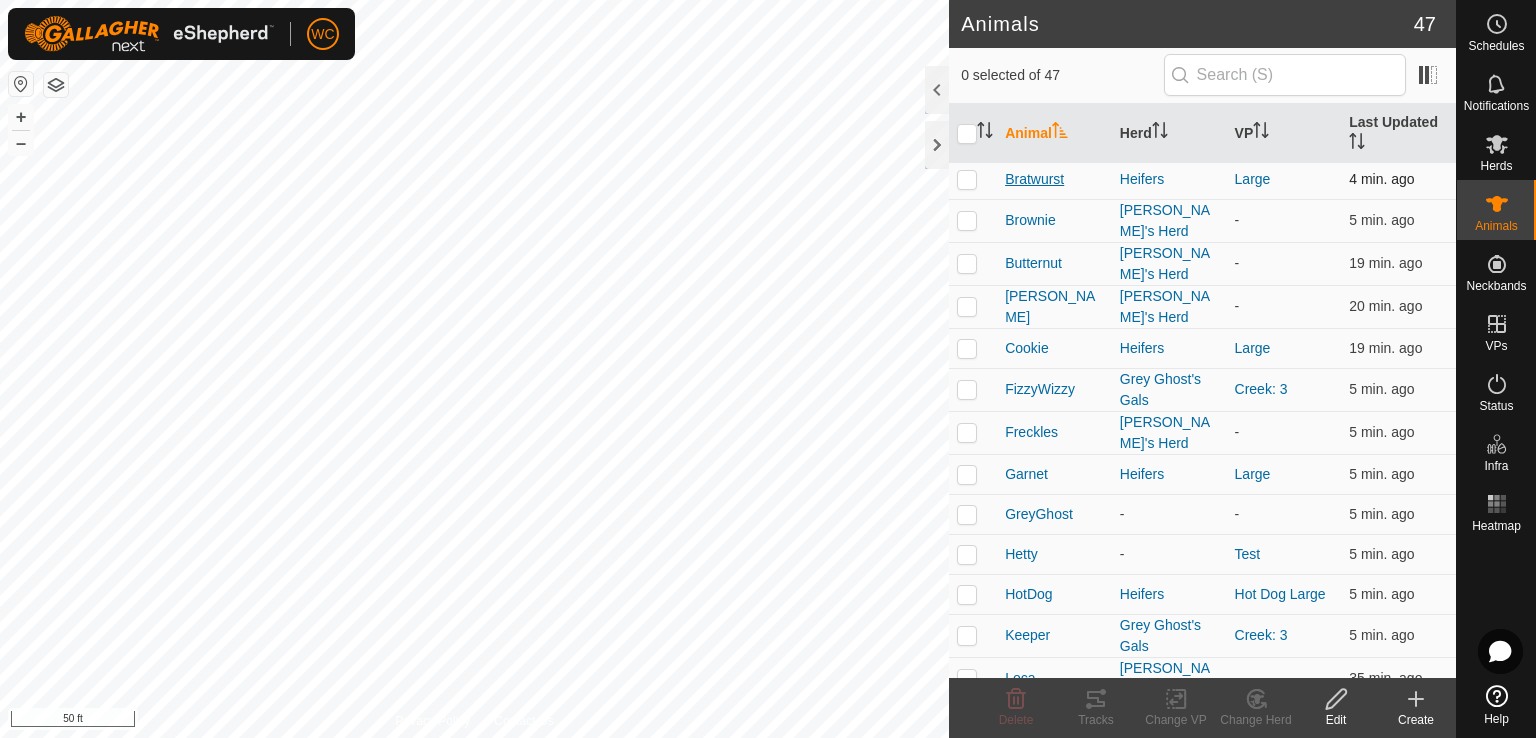 scroll, scrollTop: 428, scrollLeft: 0, axis: vertical 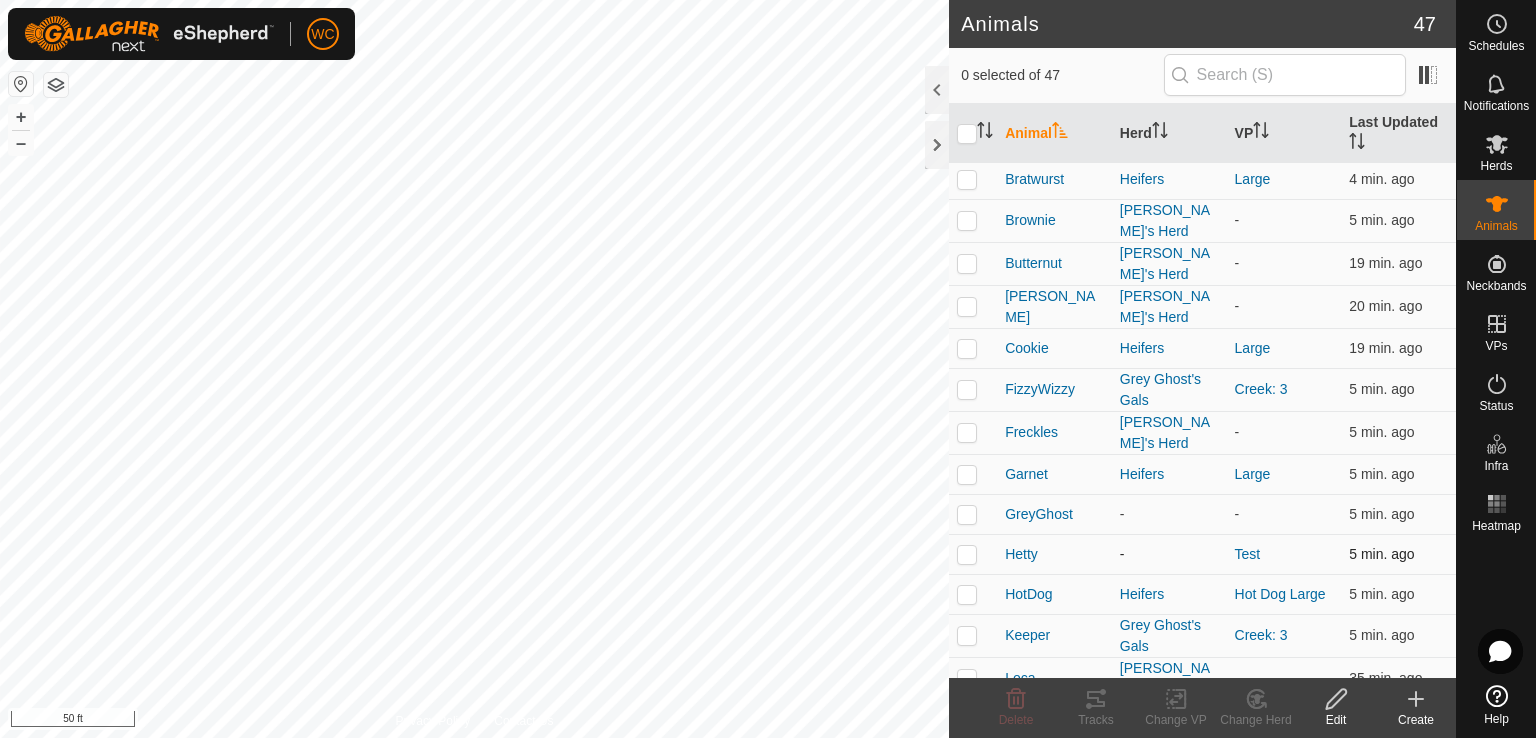 click at bounding box center (967, 554) 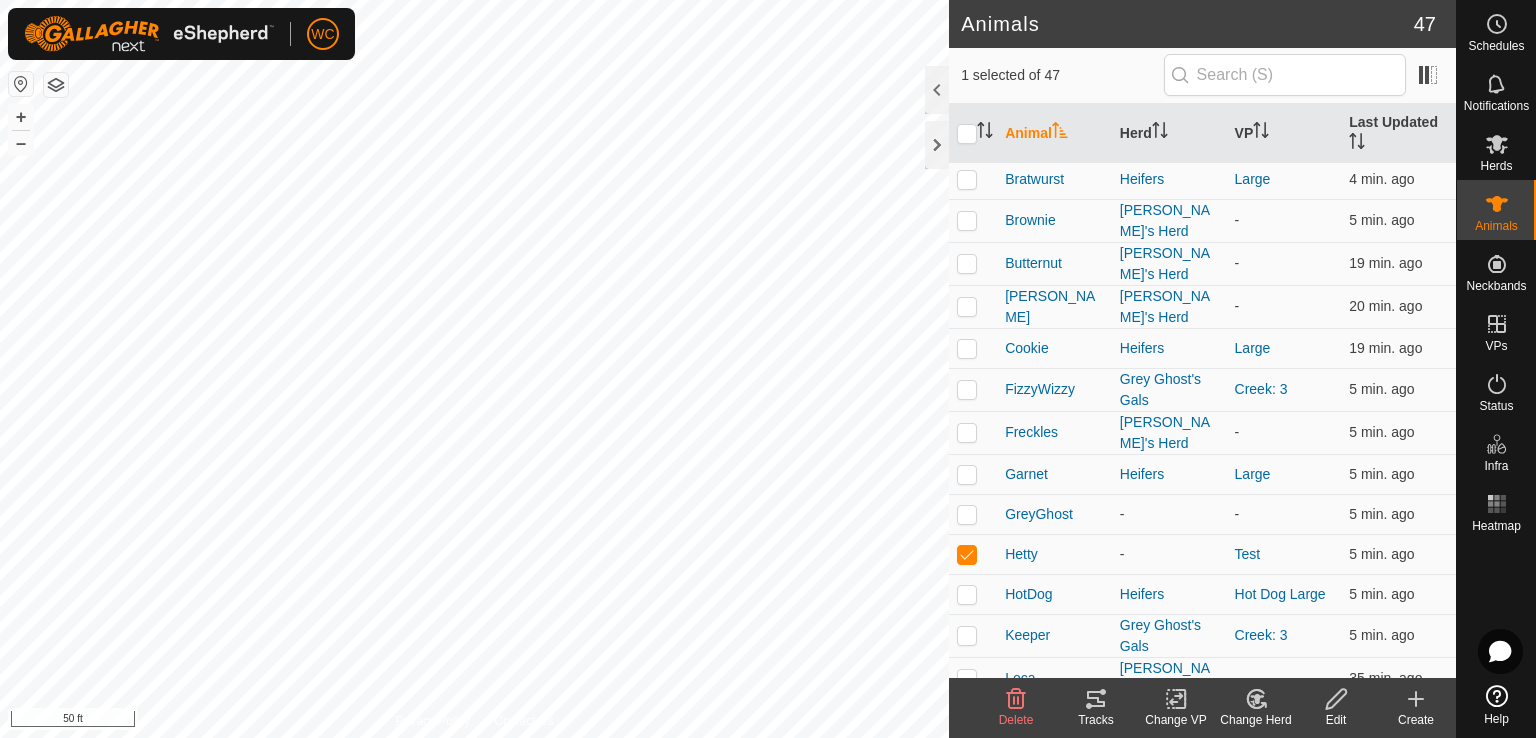 click 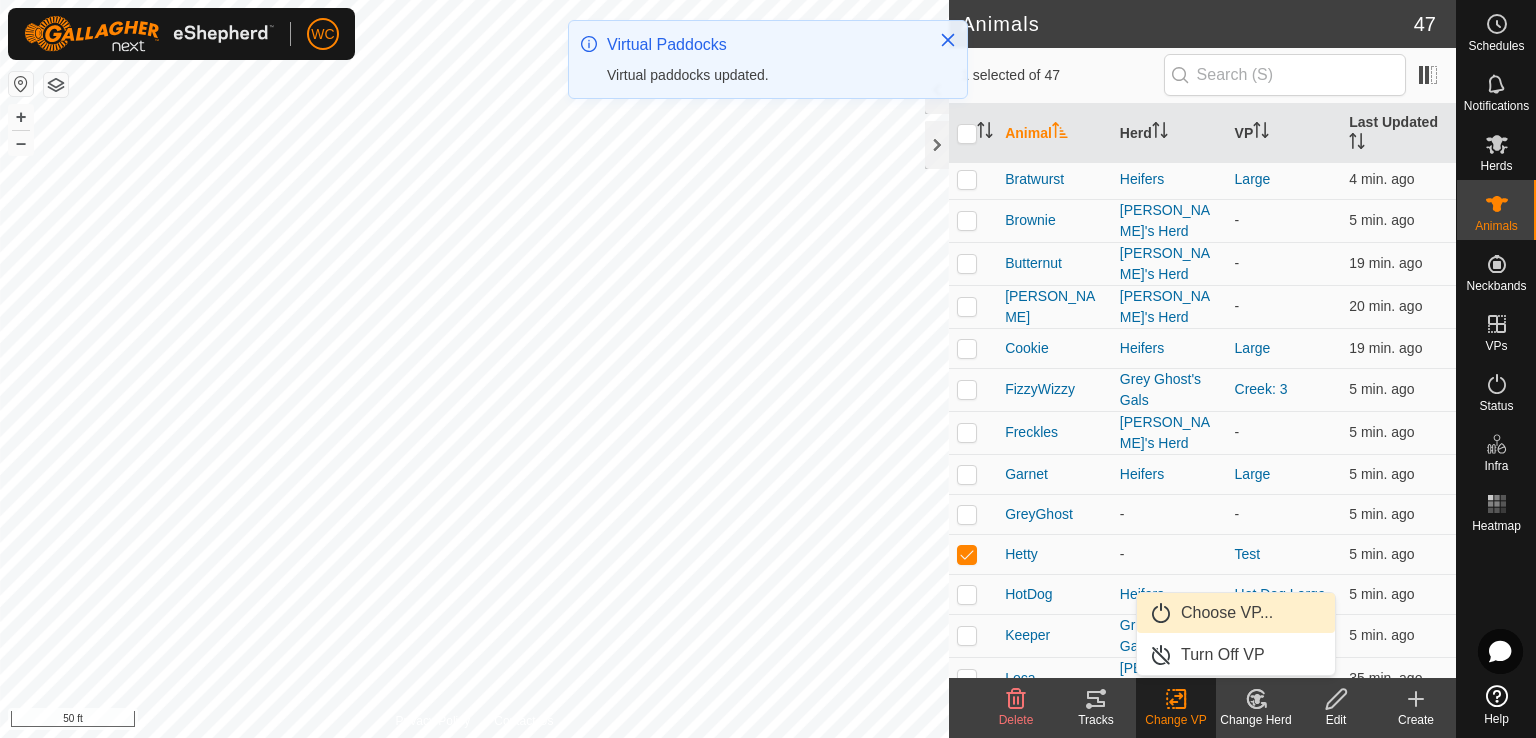 click on "Choose VP..." at bounding box center [1236, 613] 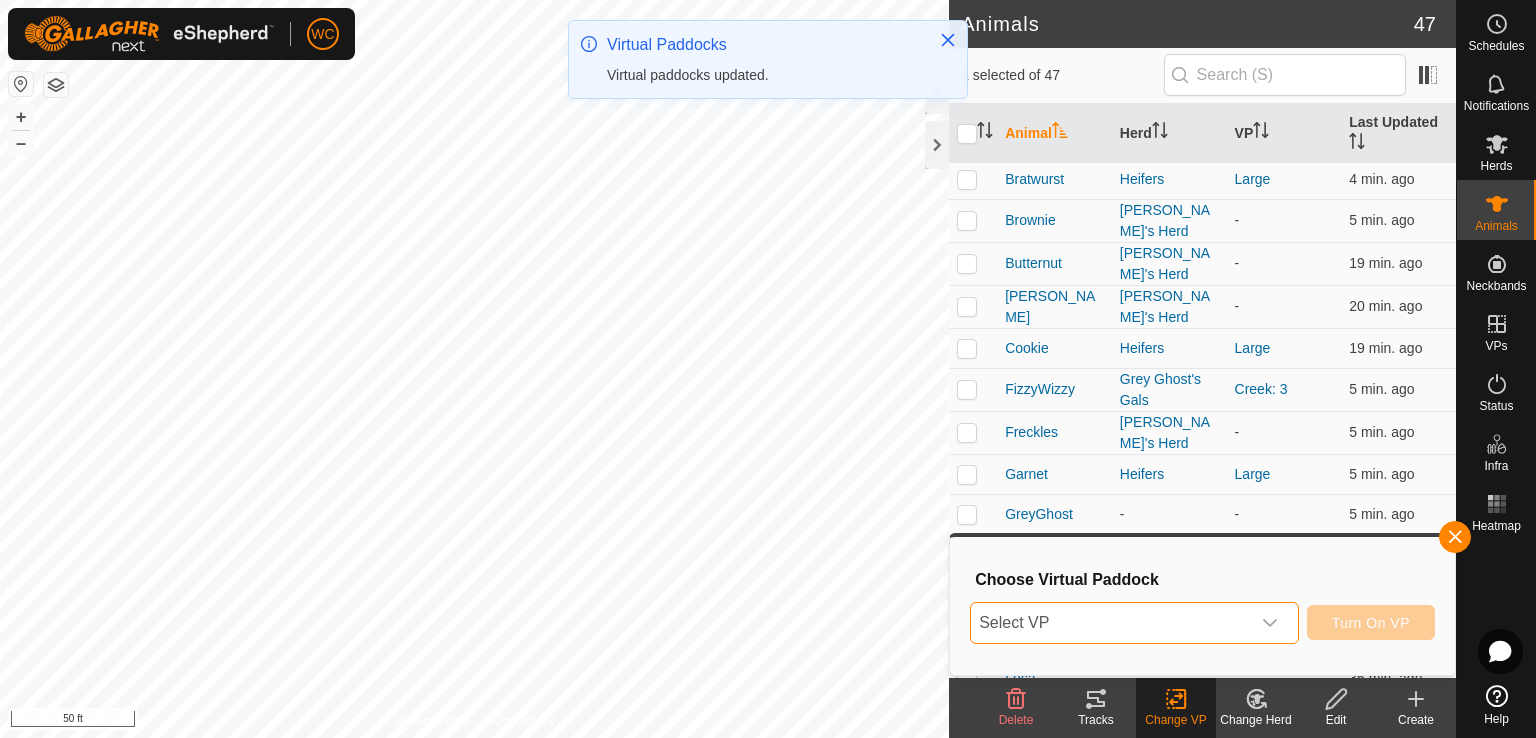 click on "Select VP" at bounding box center (1110, 623) 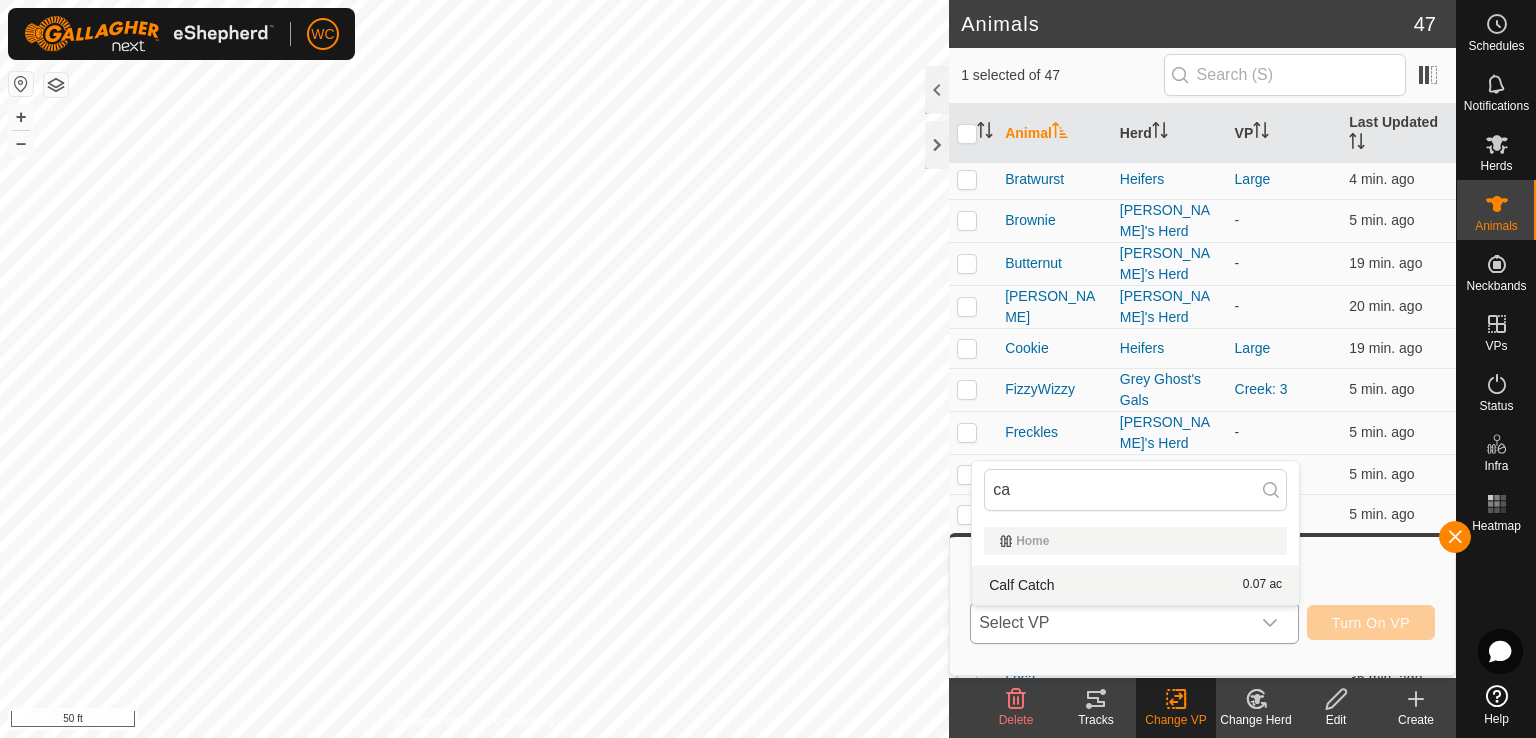type on "ca" 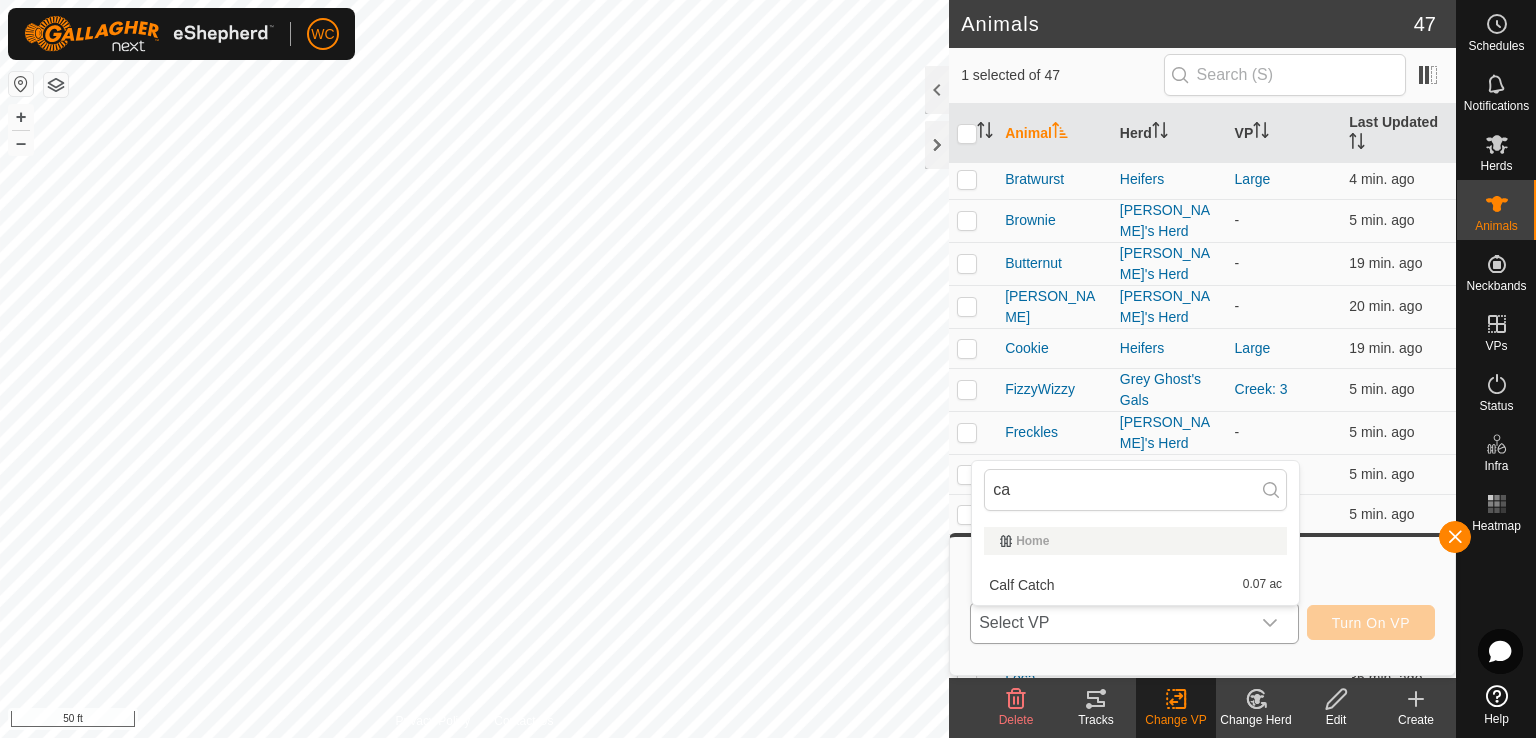 click on "Calf Catch  0.07 ac" at bounding box center [1135, 585] 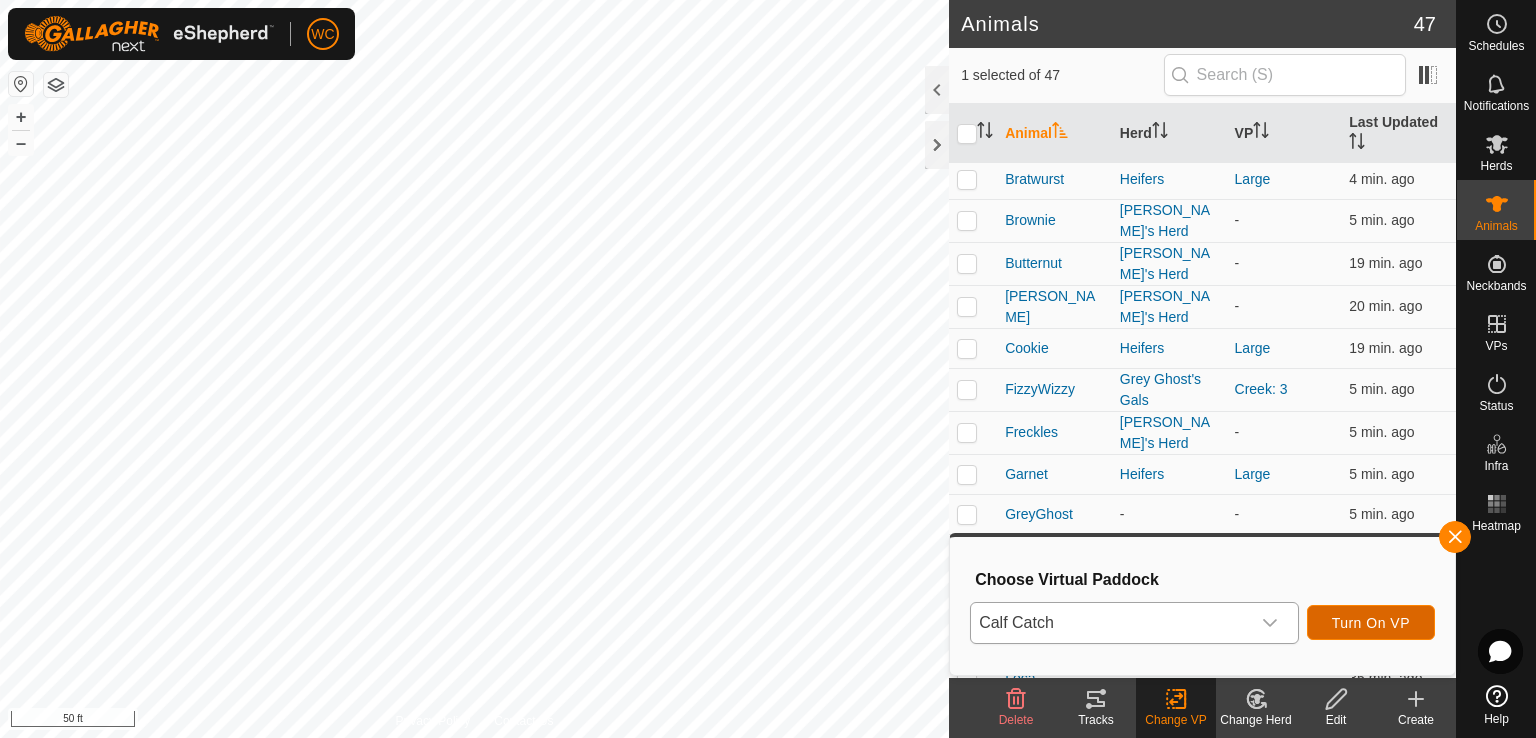 click on "Turn On VP" at bounding box center (1371, 623) 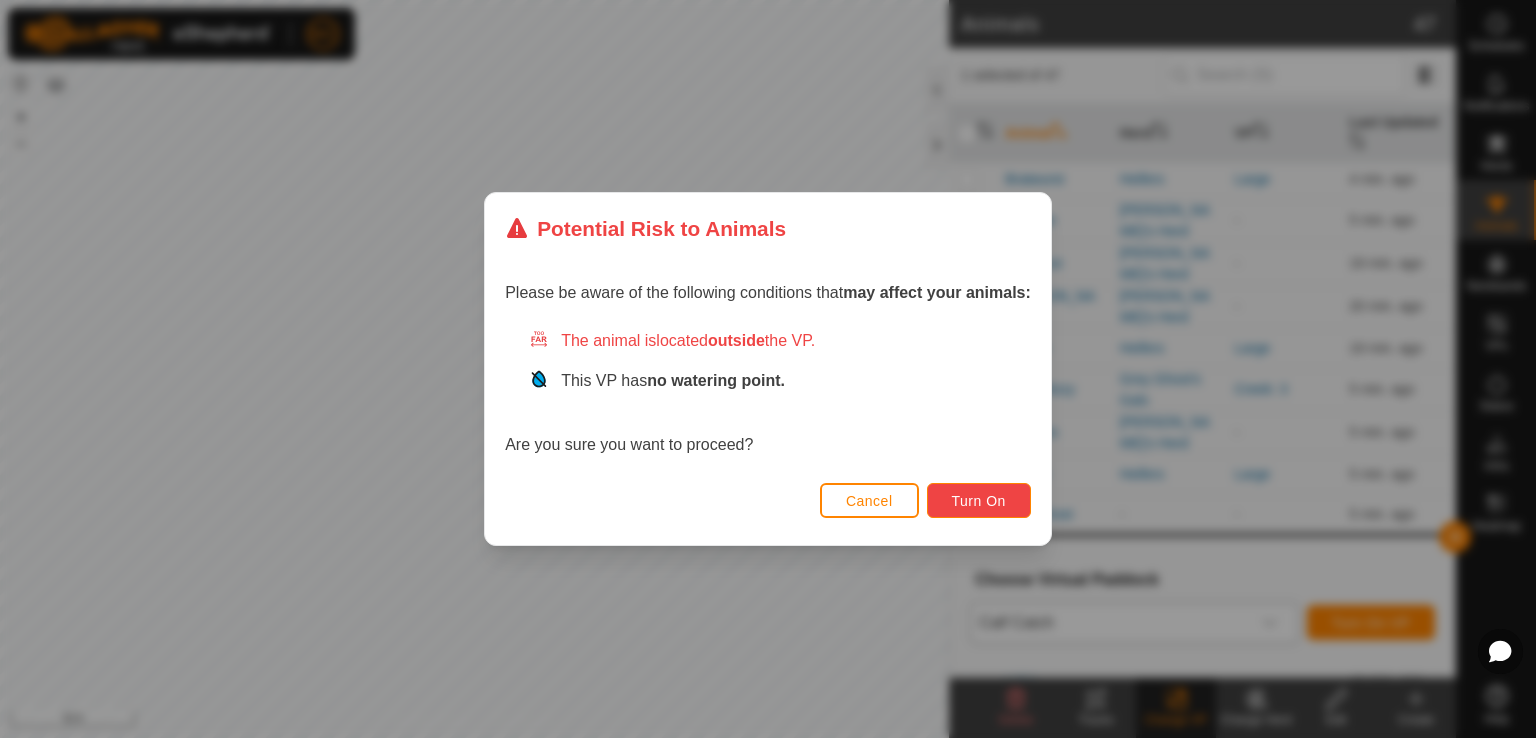 click on "Turn On" at bounding box center (979, 501) 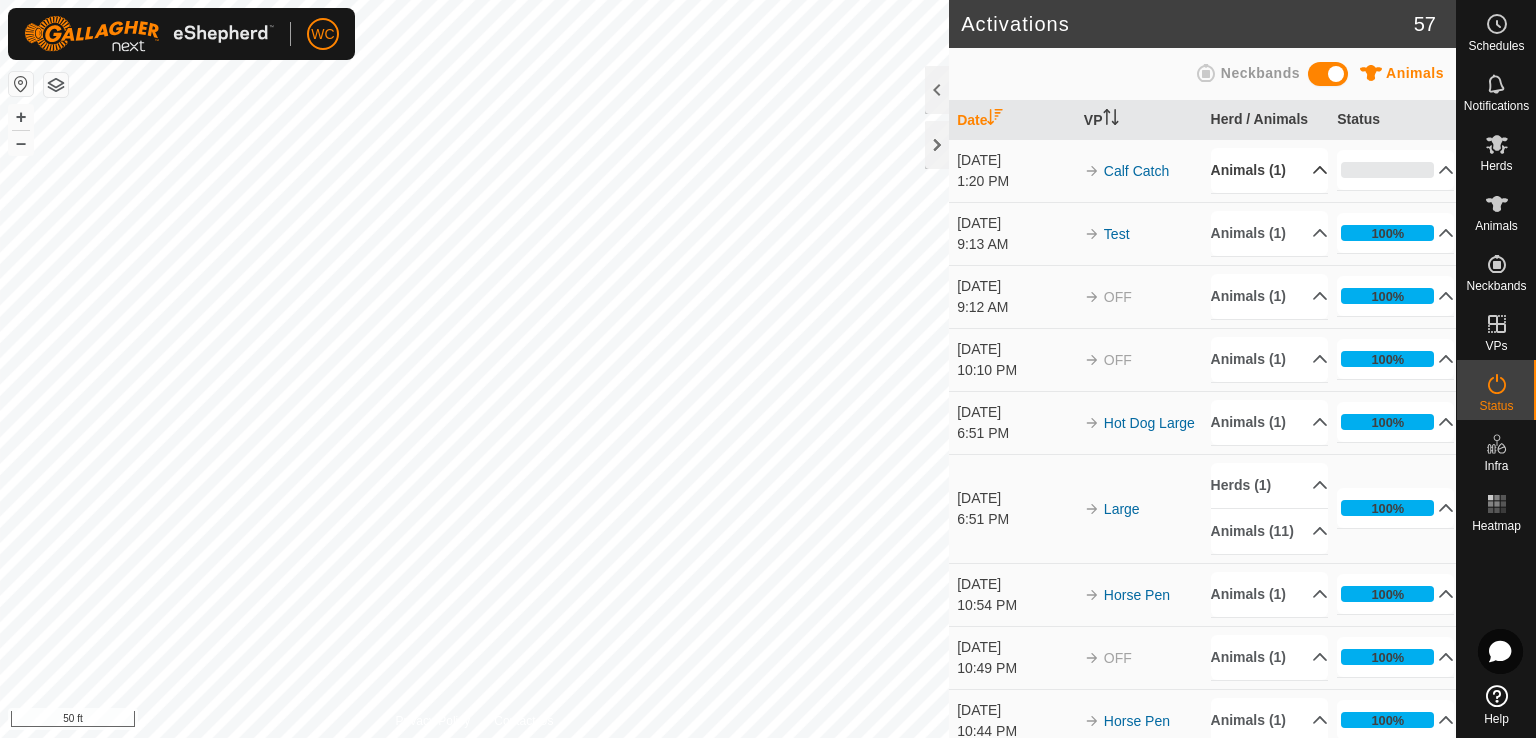 click on "Animals (1)" at bounding box center (1269, 170) 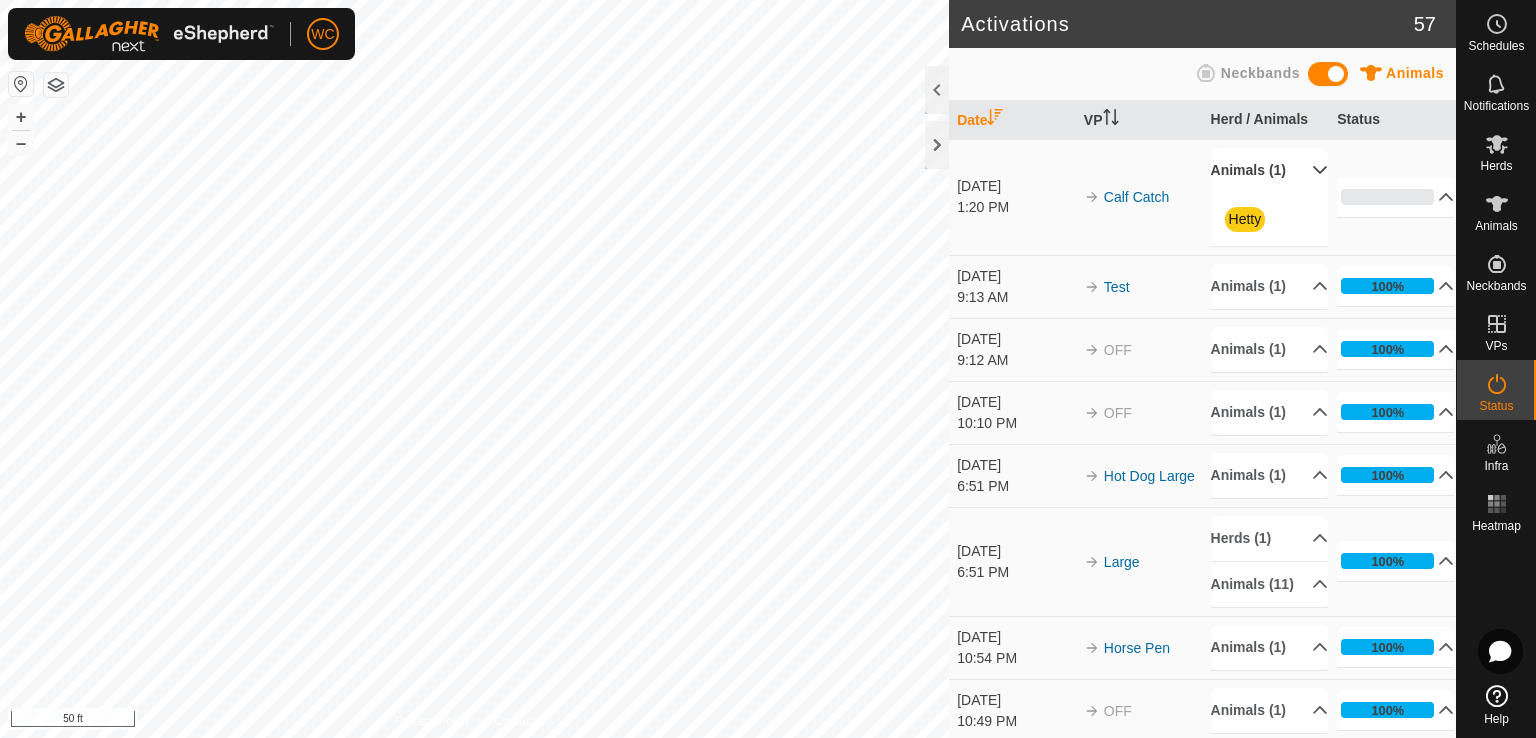 click on "Animals (1)" at bounding box center [1269, 170] 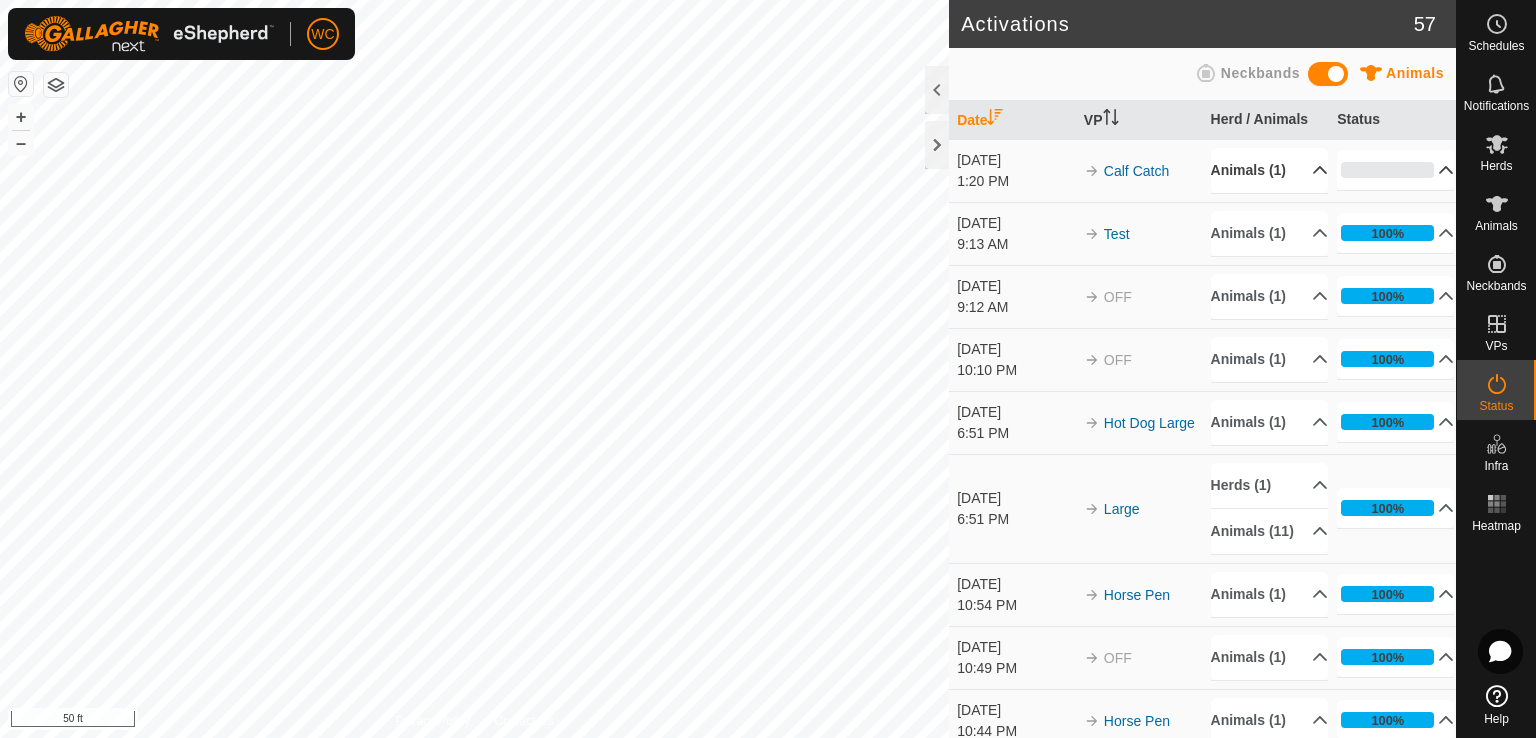 click on "0%" at bounding box center [1395, 170] 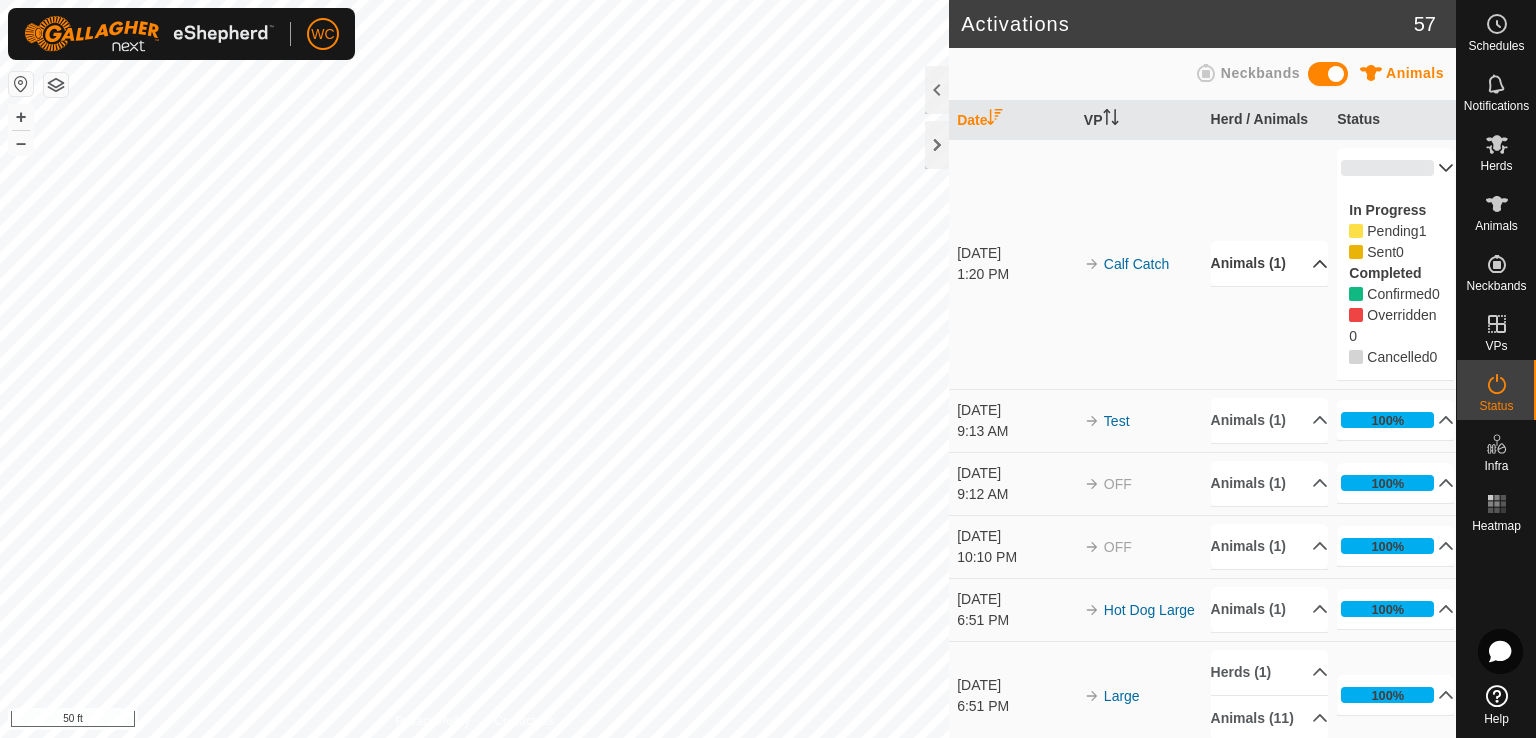 click on "0%" at bounding box center [1395, 168] 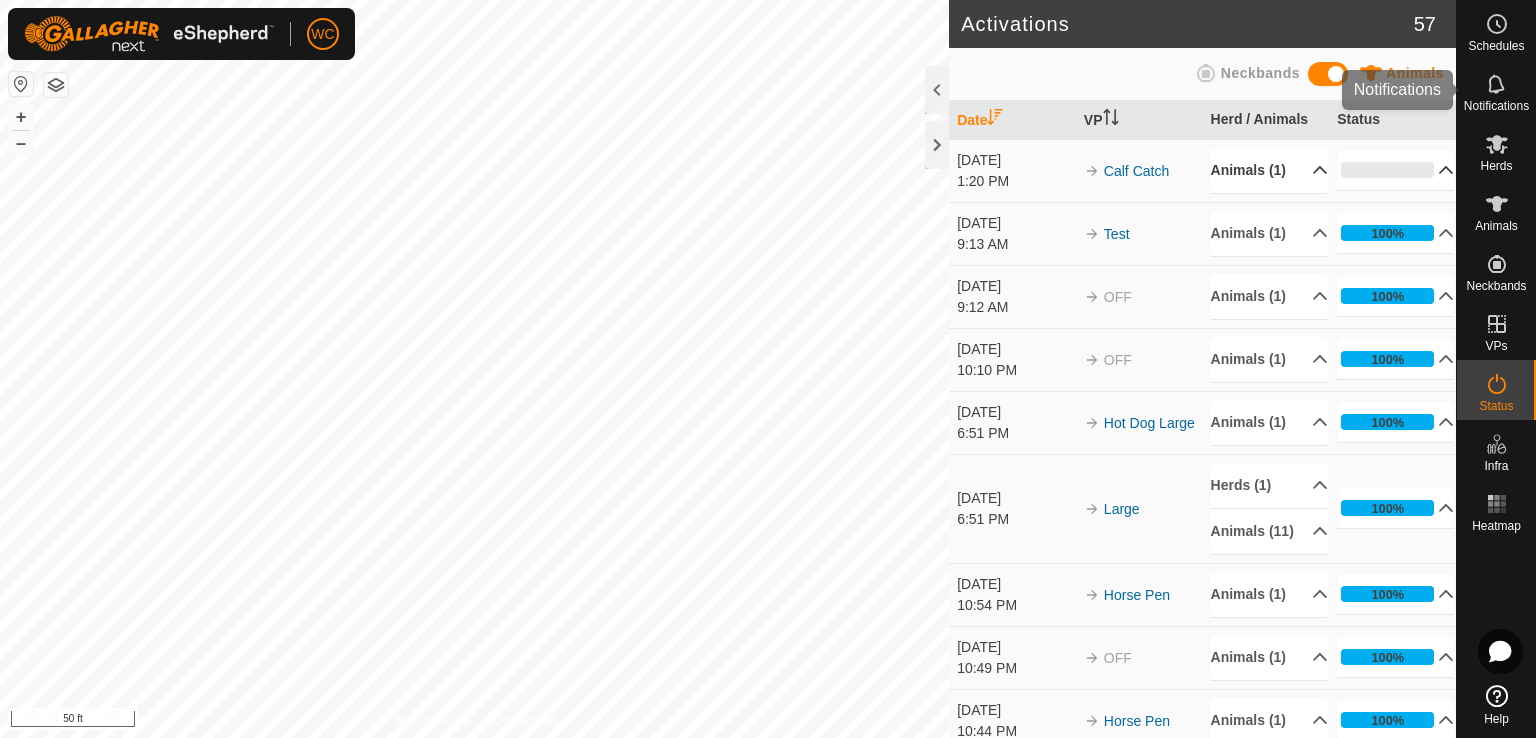 click 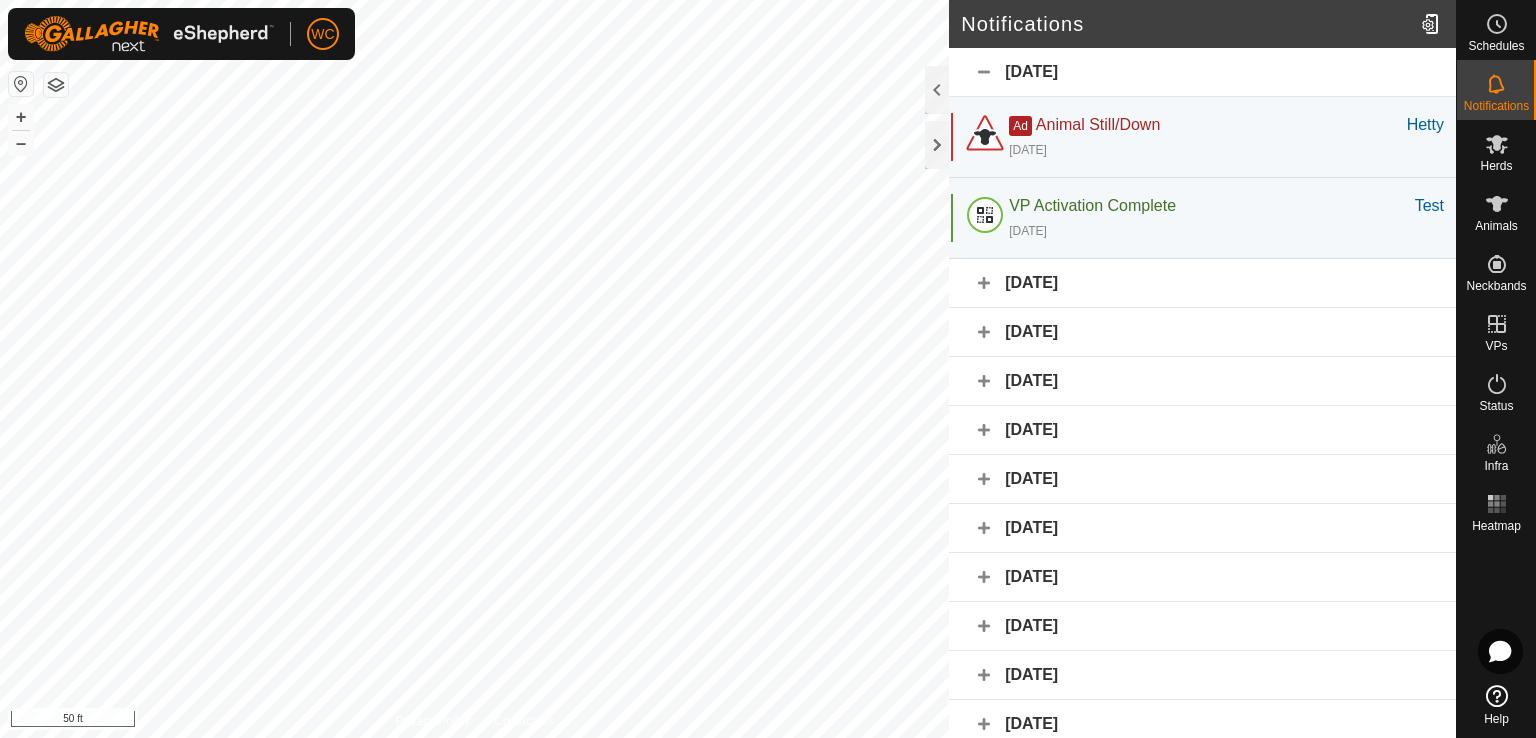 click on "[DATE]" 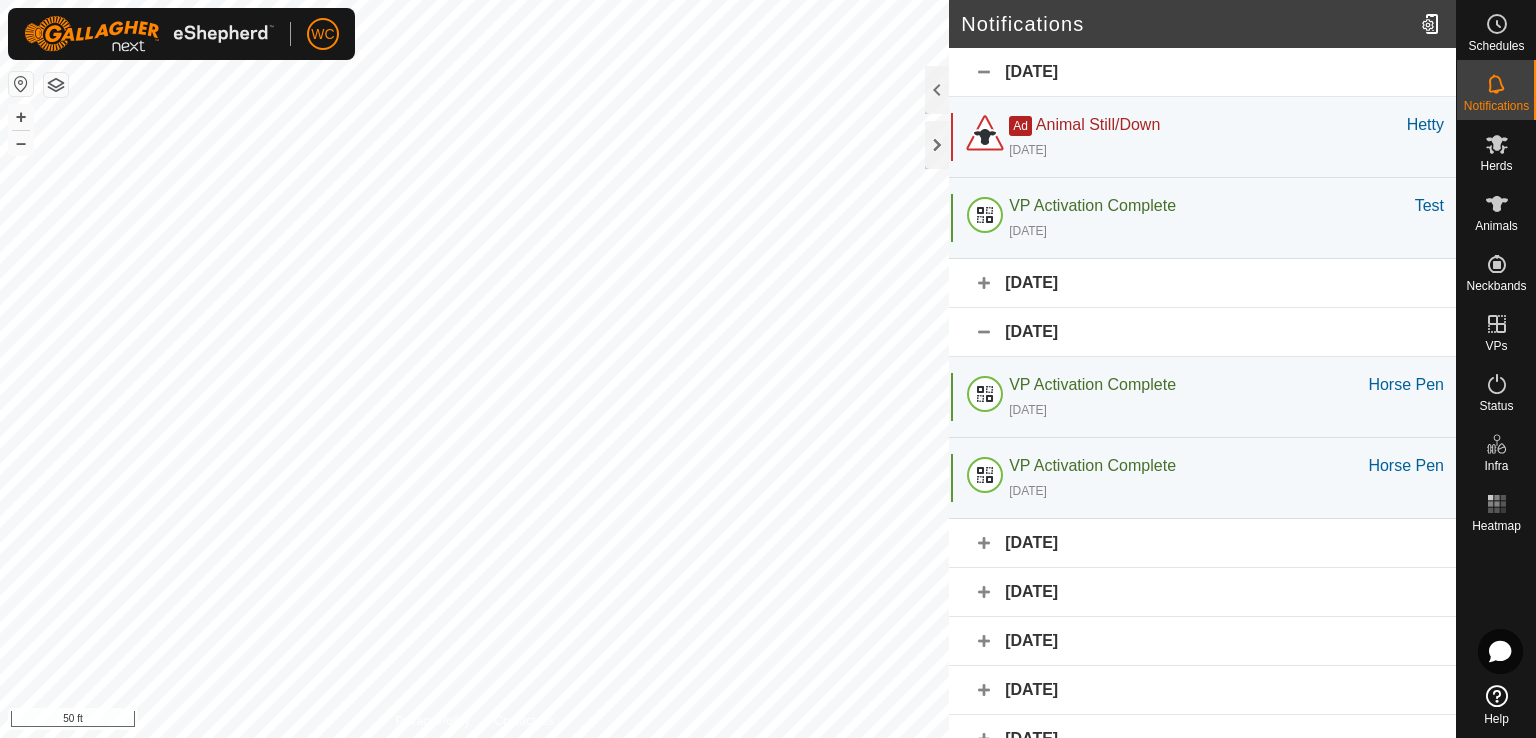 click on "[DATE]" 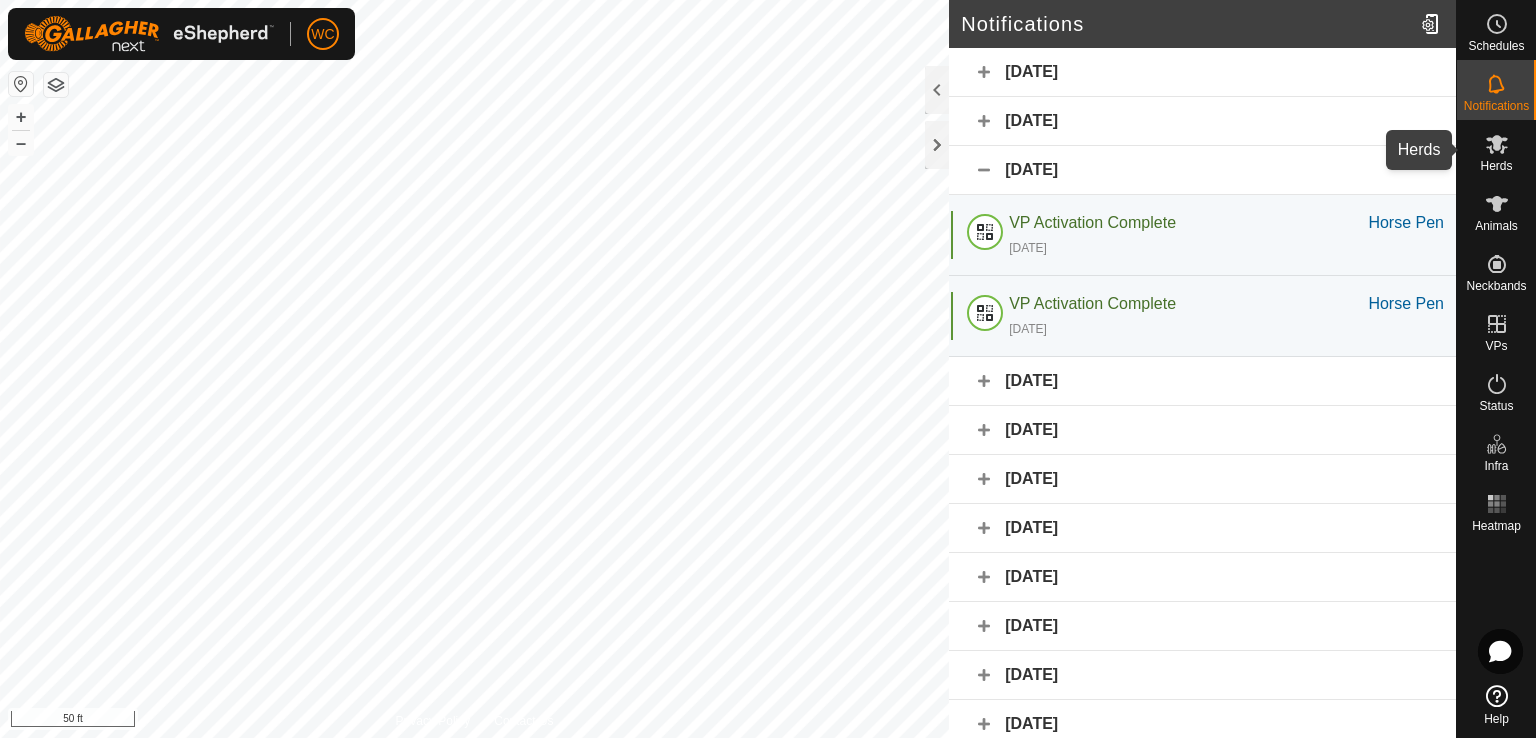 click on "Herds" at bounding box center (1496, 166) 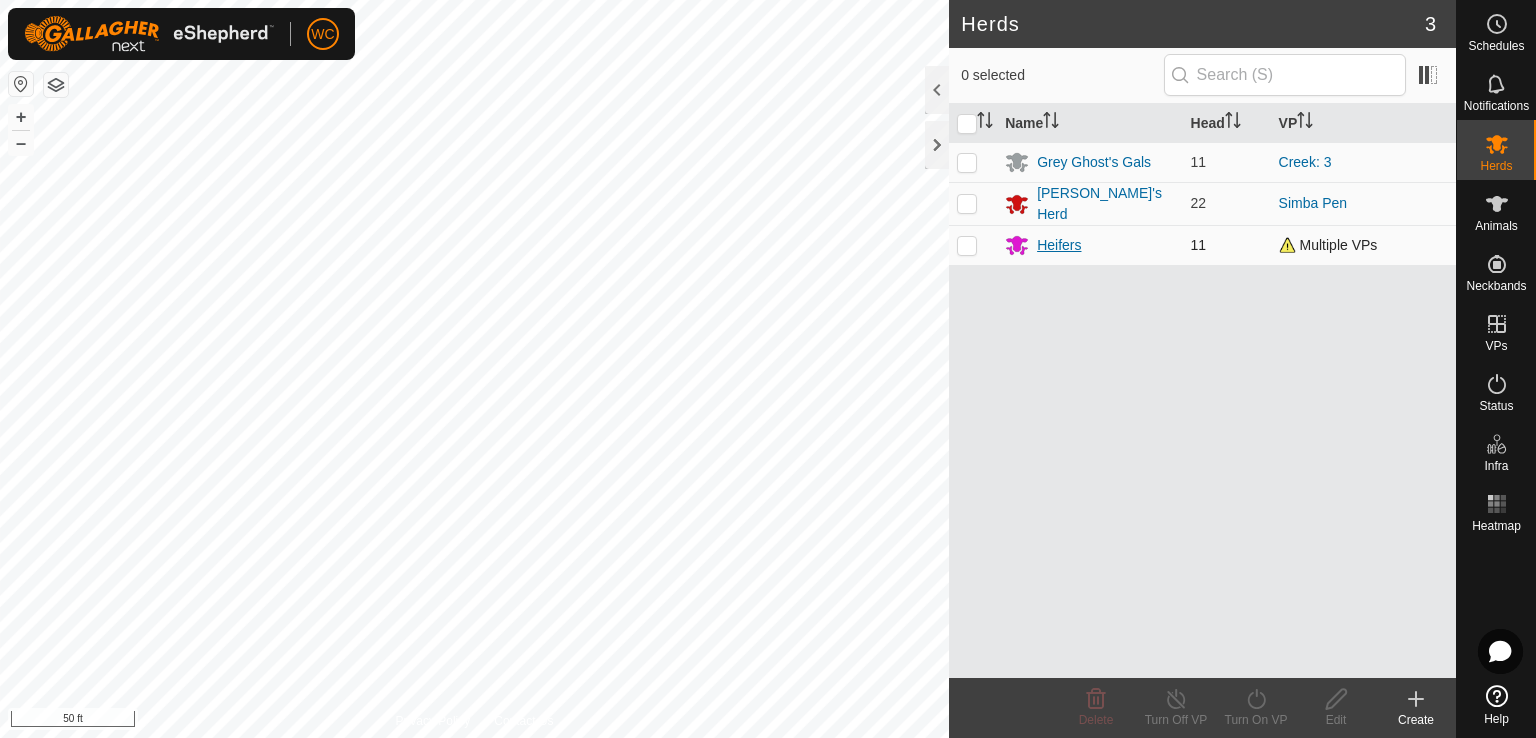 click on "Heifers" at bounding box center [1059, 245] 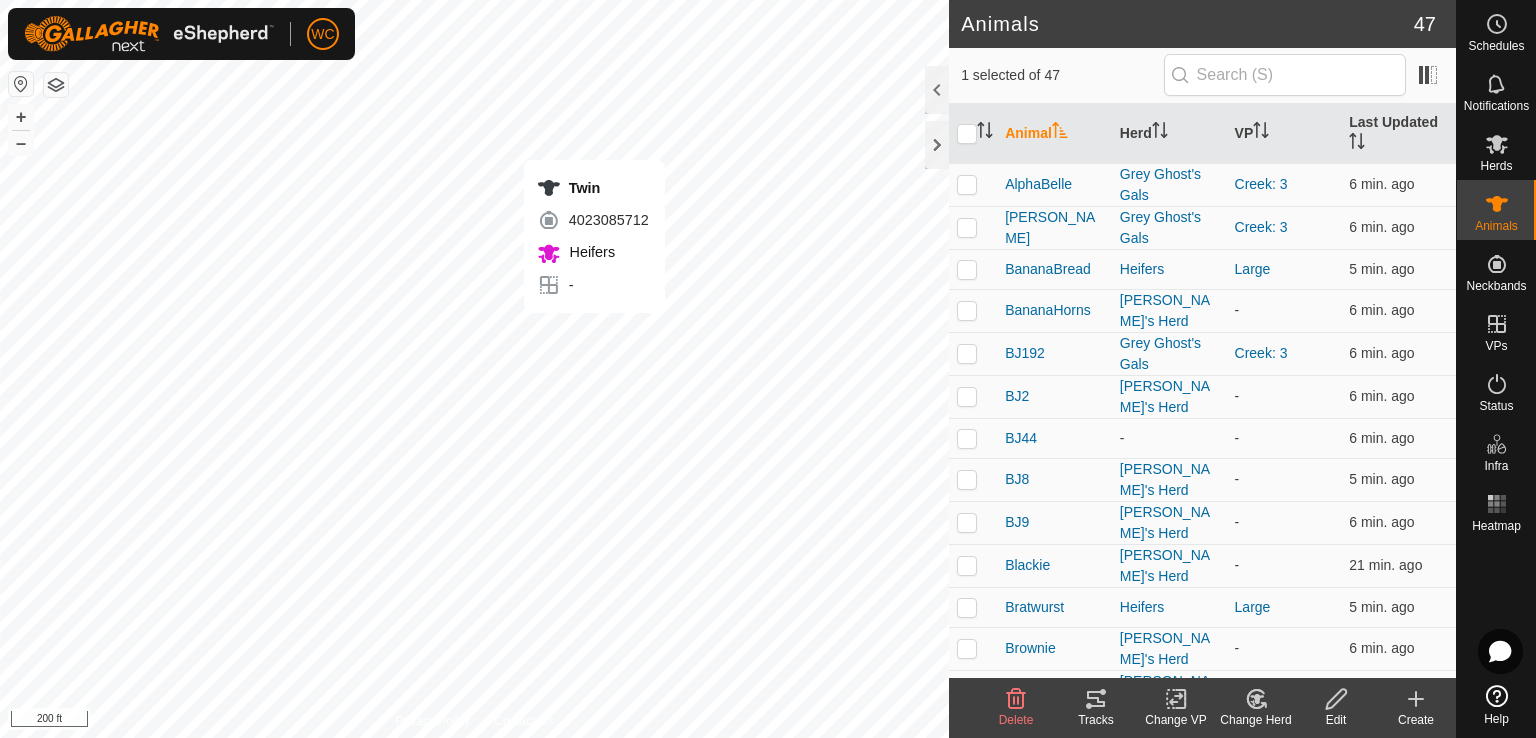 checkbox on "false" 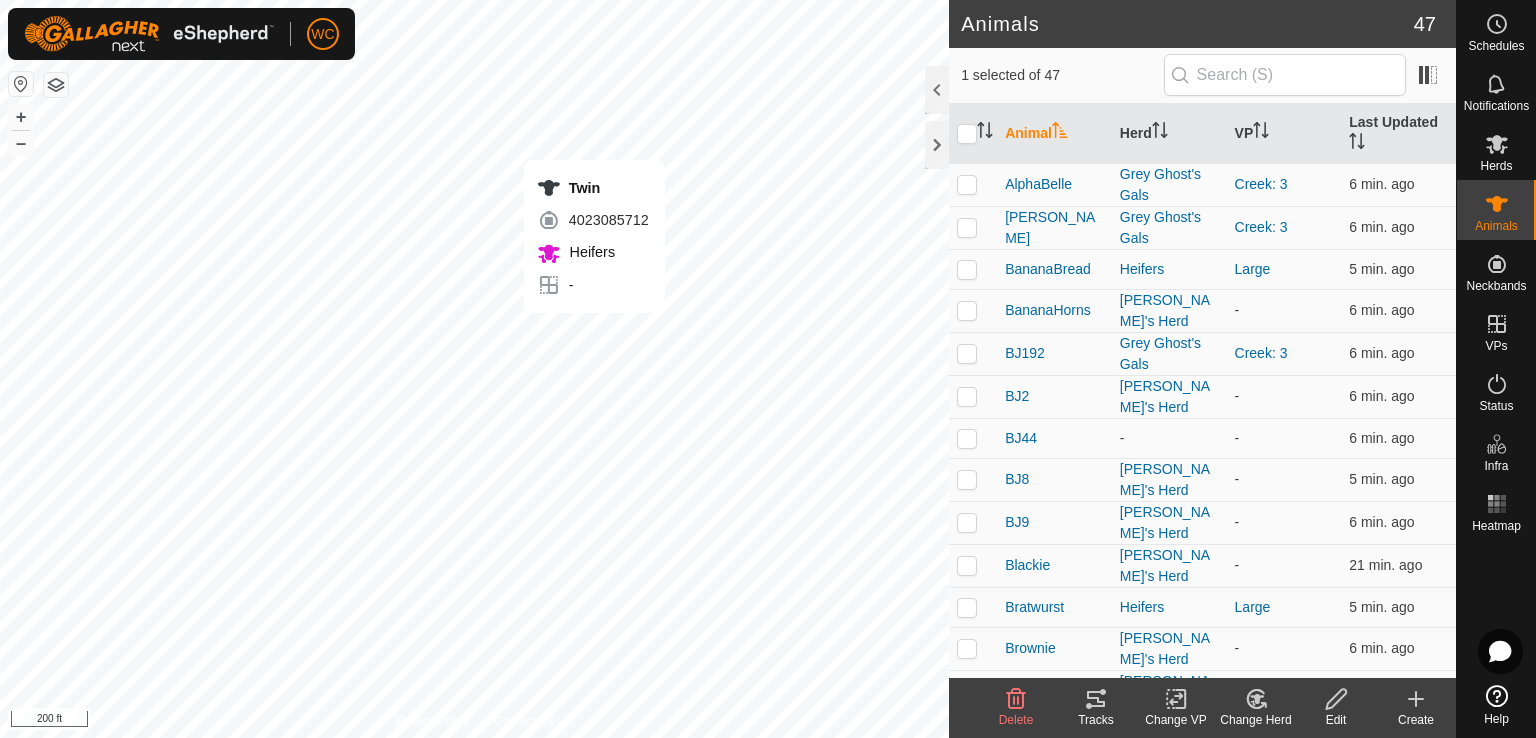 checkbox on "true" 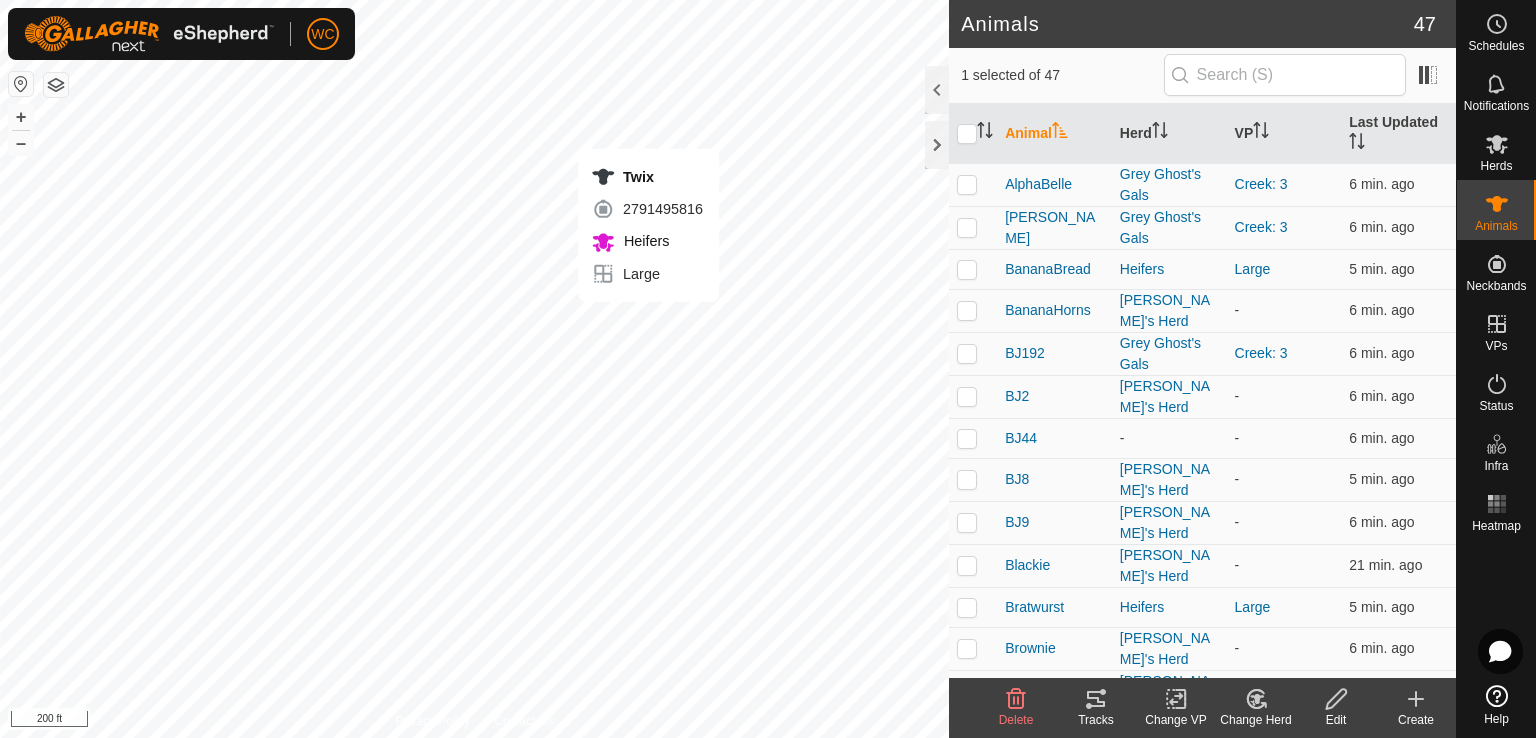click on "Twix
2791495816
Heifers
Large + – ⇧ i 200 ft" at bounding box center (474, 369) 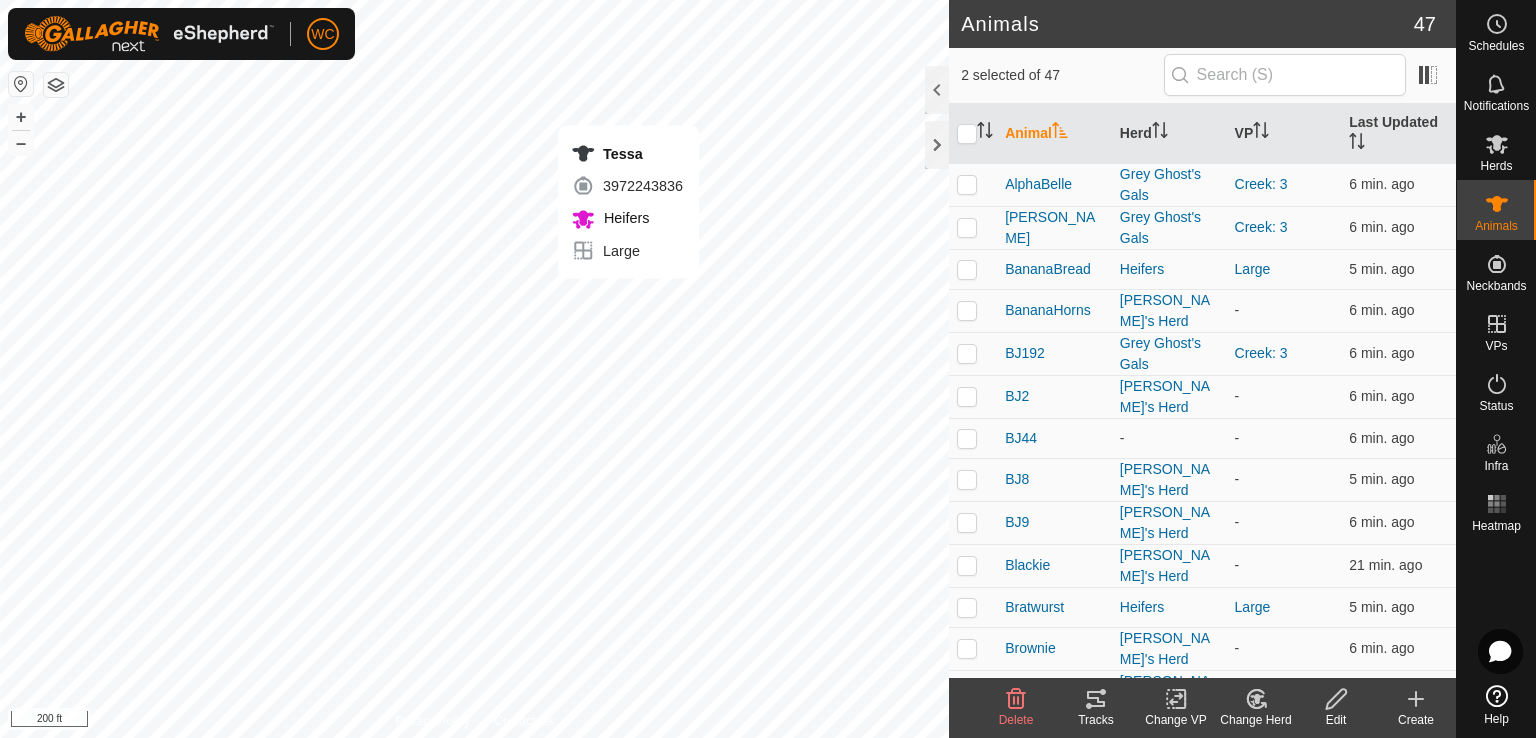 click on "Tessa
3972243836
Heifers
Large + – ⇧ i 200 ft" at bounding box center (474, 369) 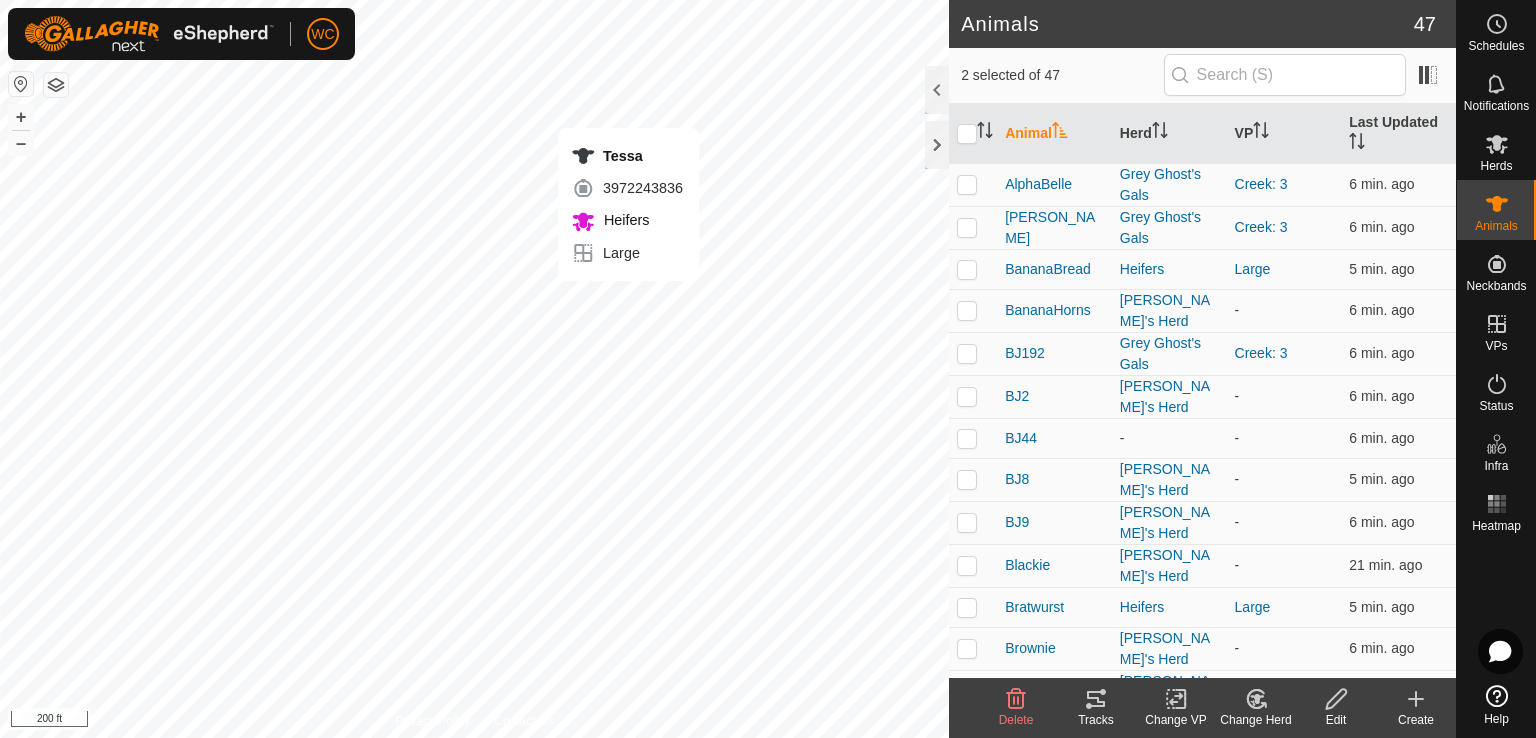 checkbox on "true" 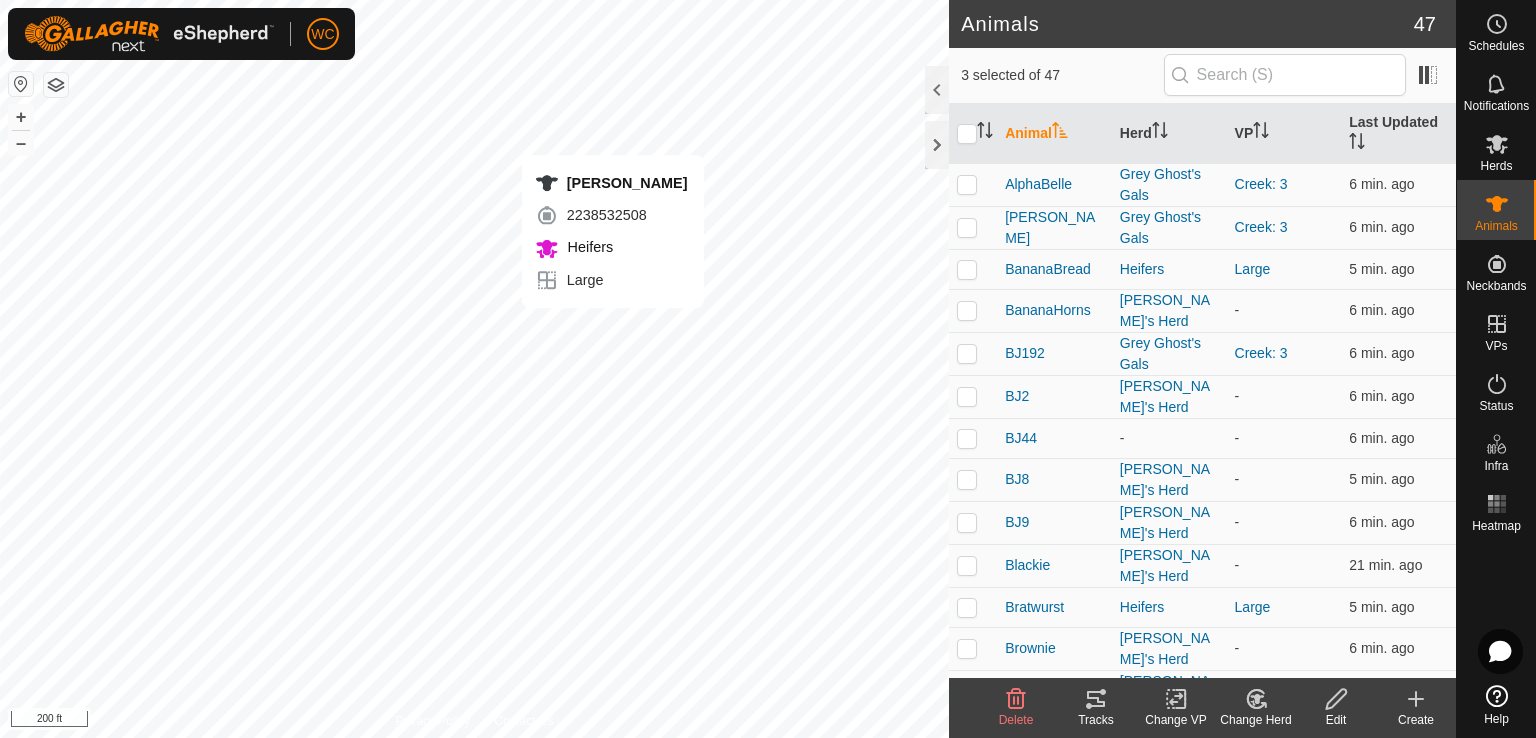 click on "[PERSON_NAME]
2238532508
Heifers
Large + – ⇧ i 200 ft" at bounding box center [474, 369] 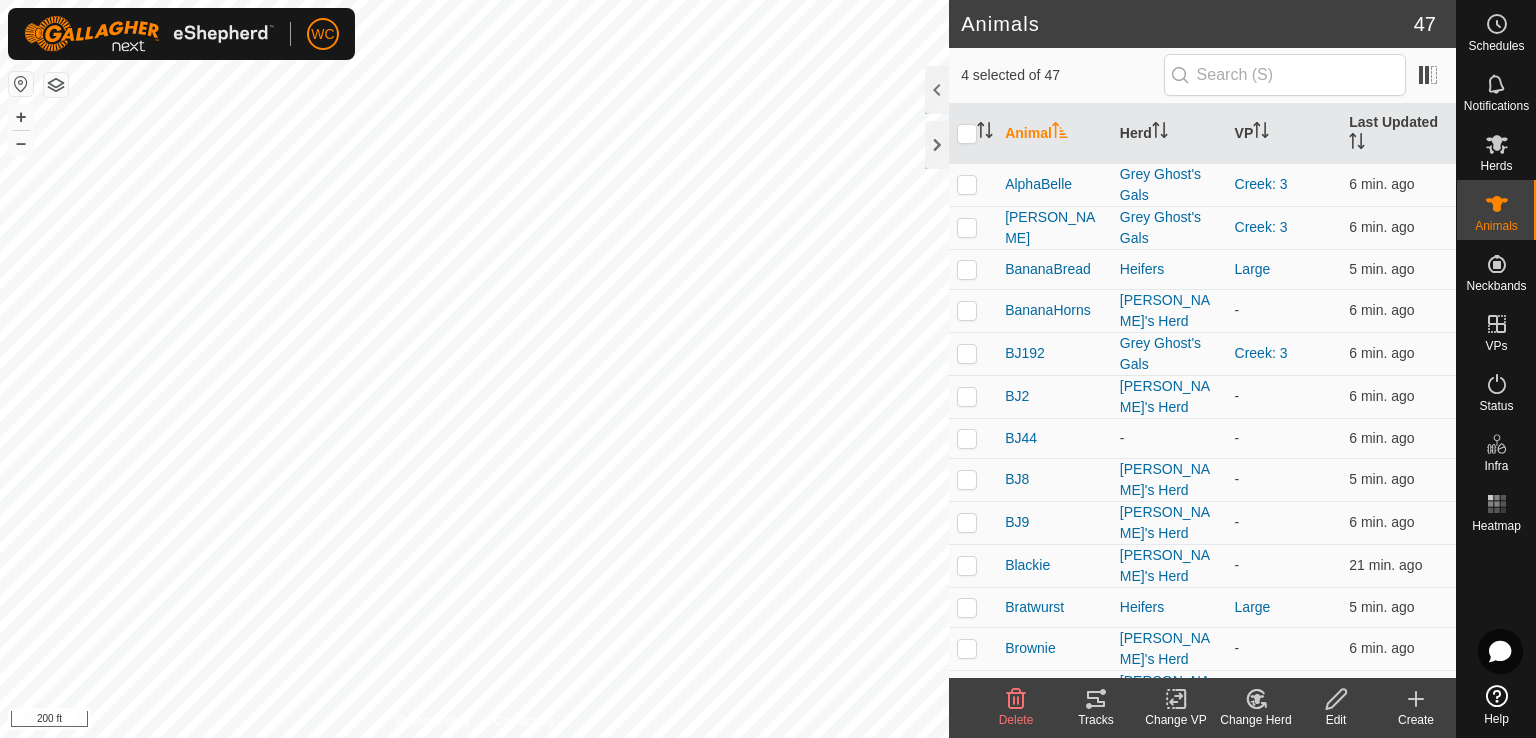click 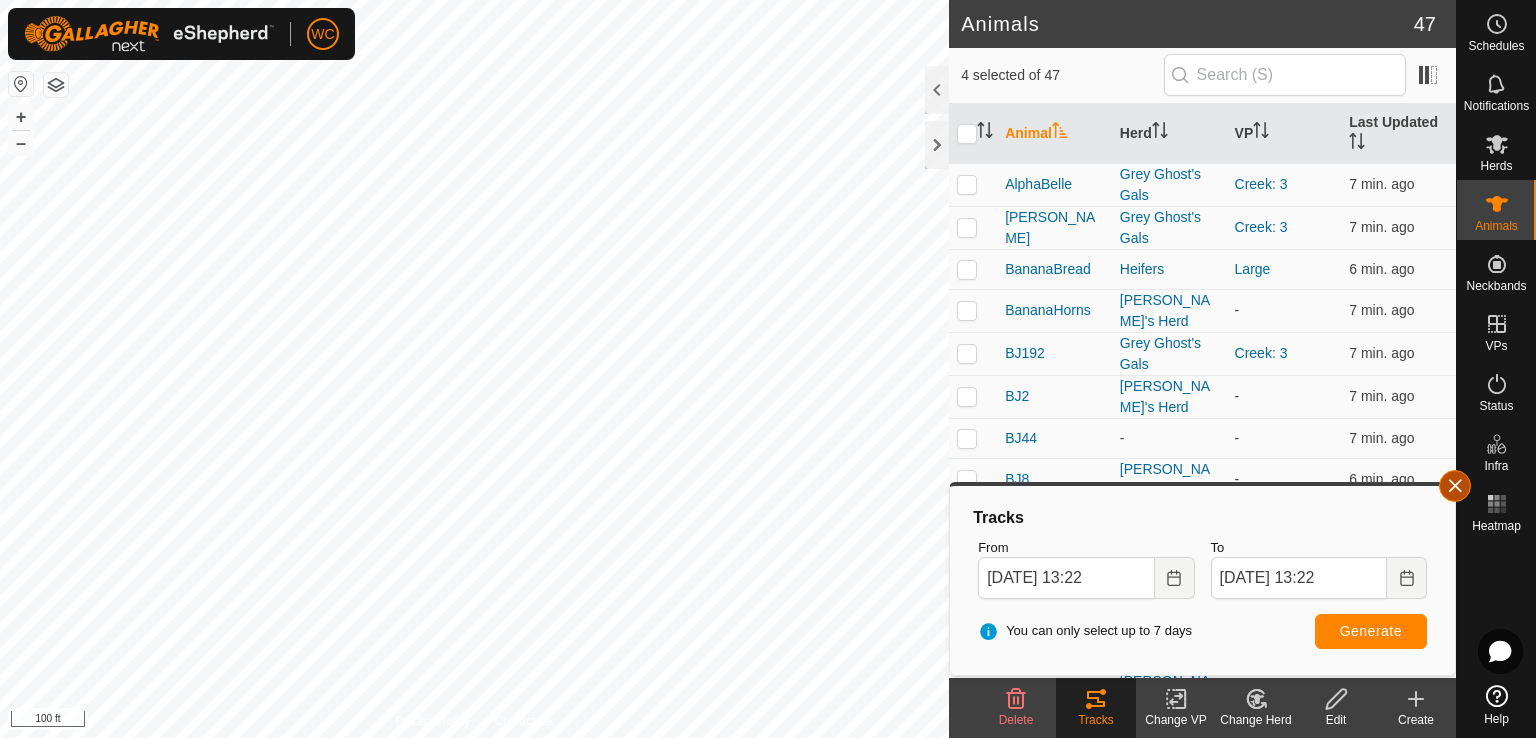 click at bounding box center [1455, 486] 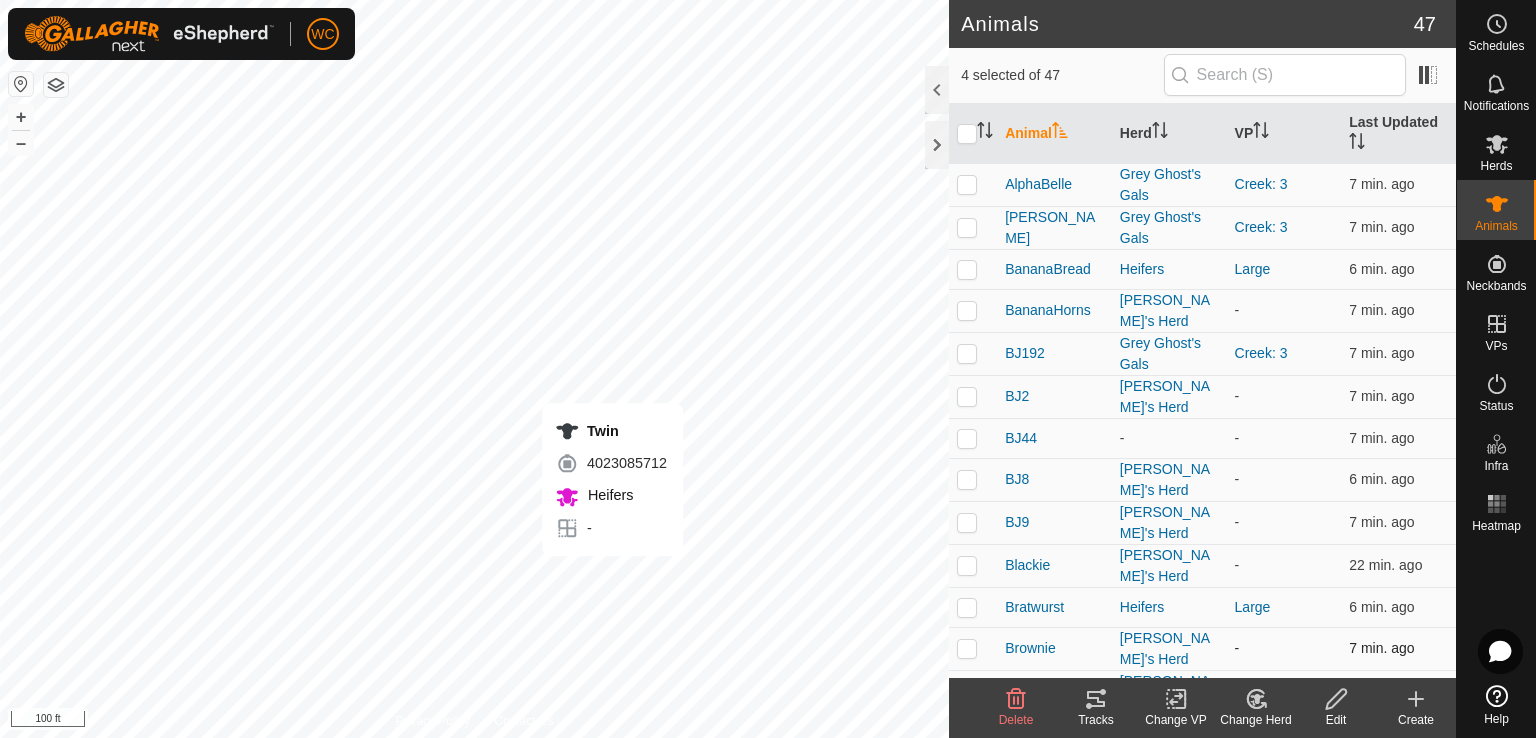 checkbox on "false" 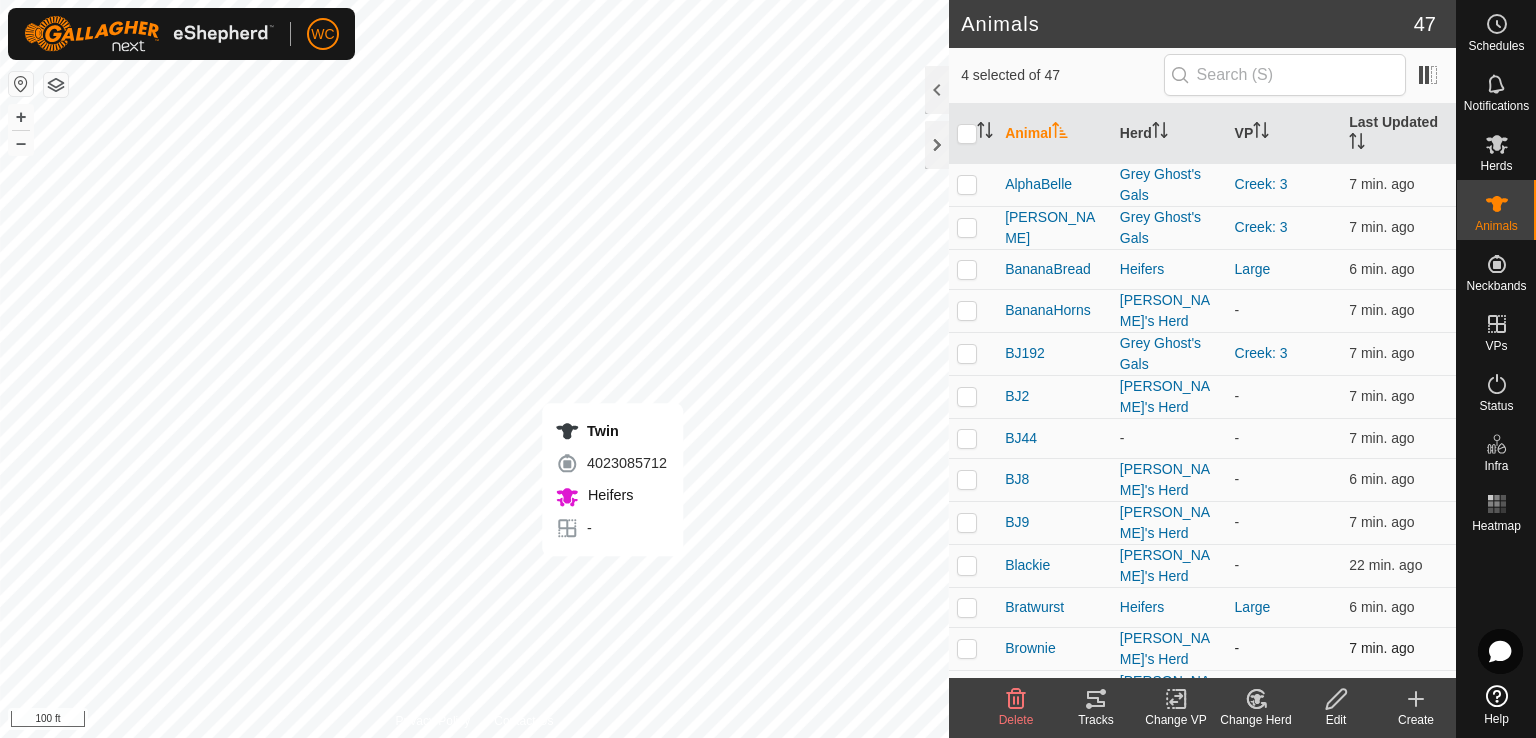checkbox on "false" 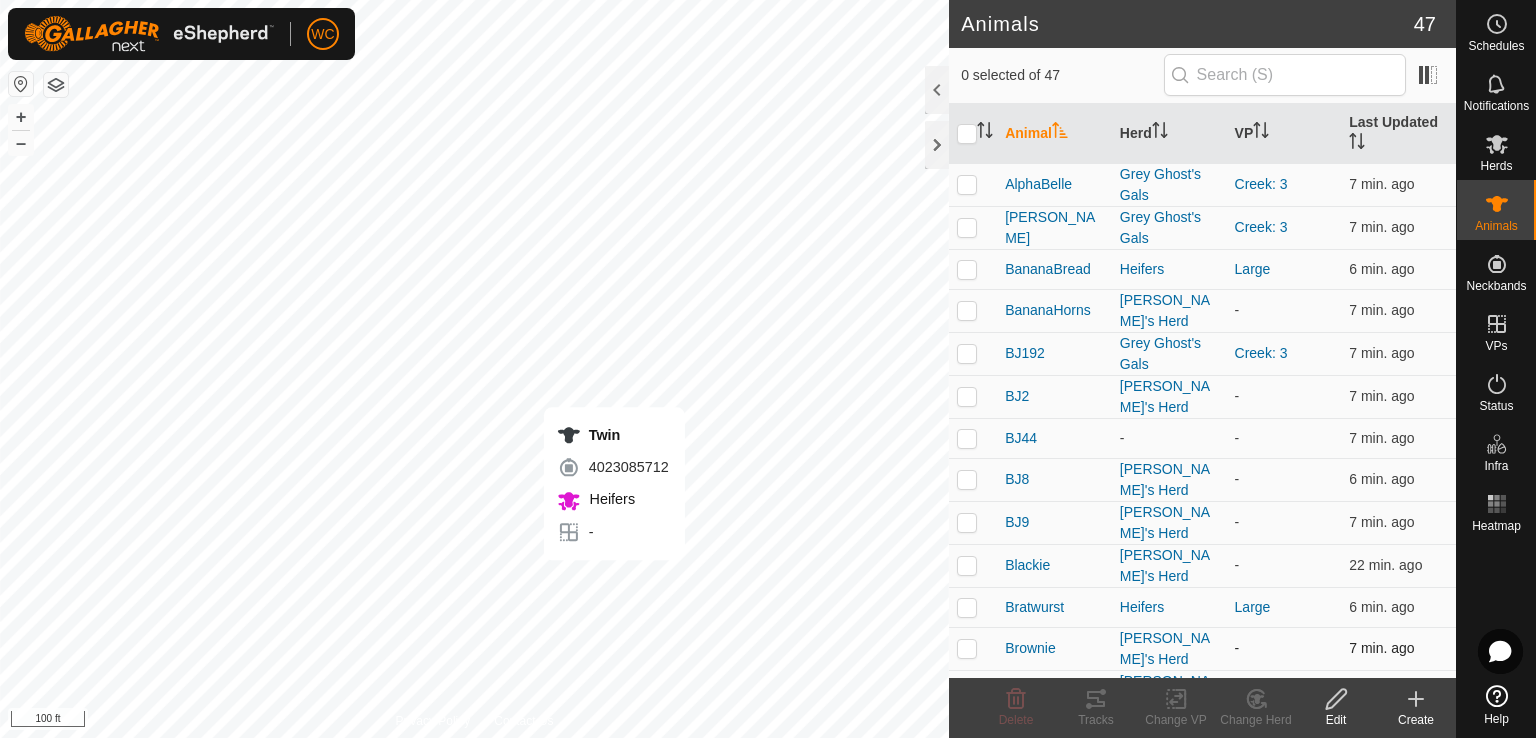 checkbox on "true" 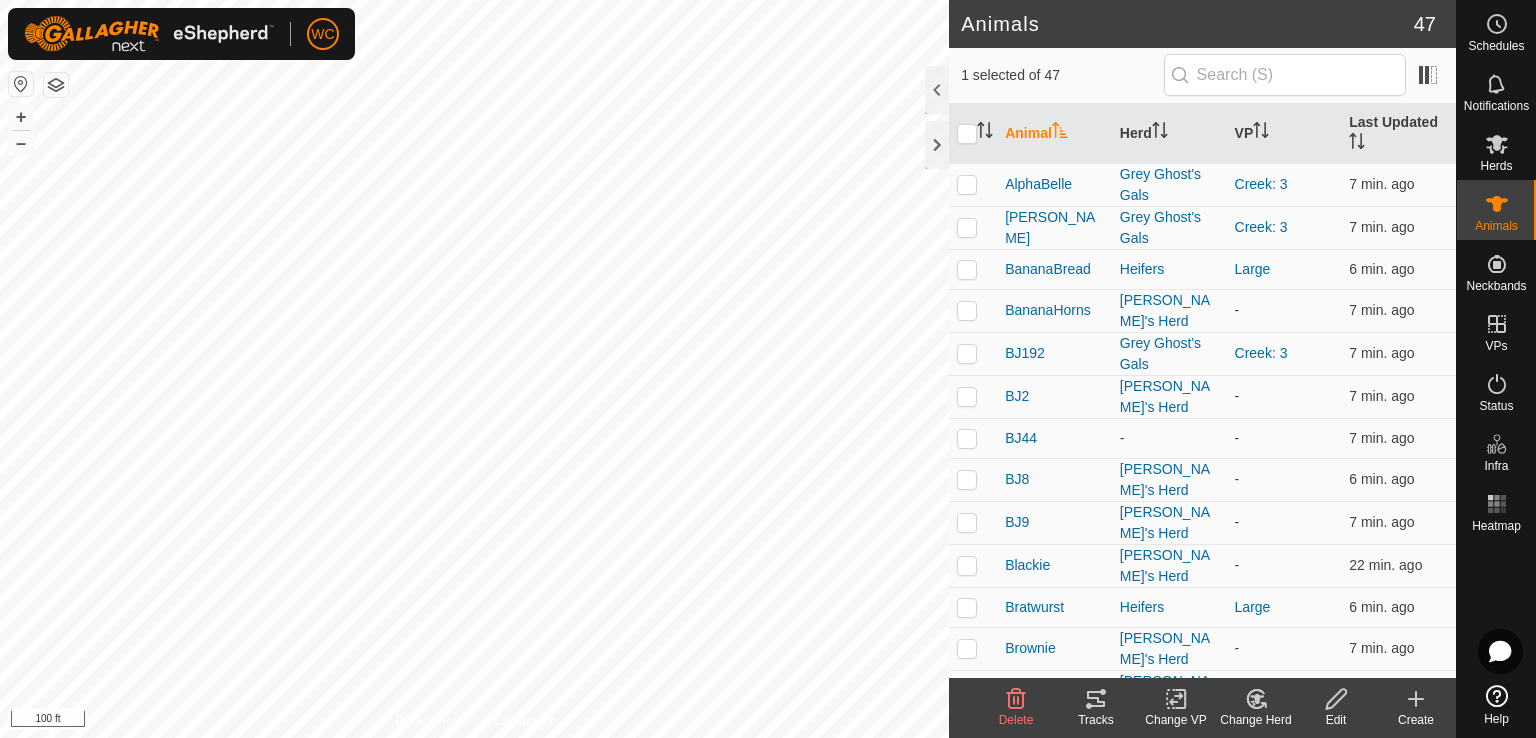 click 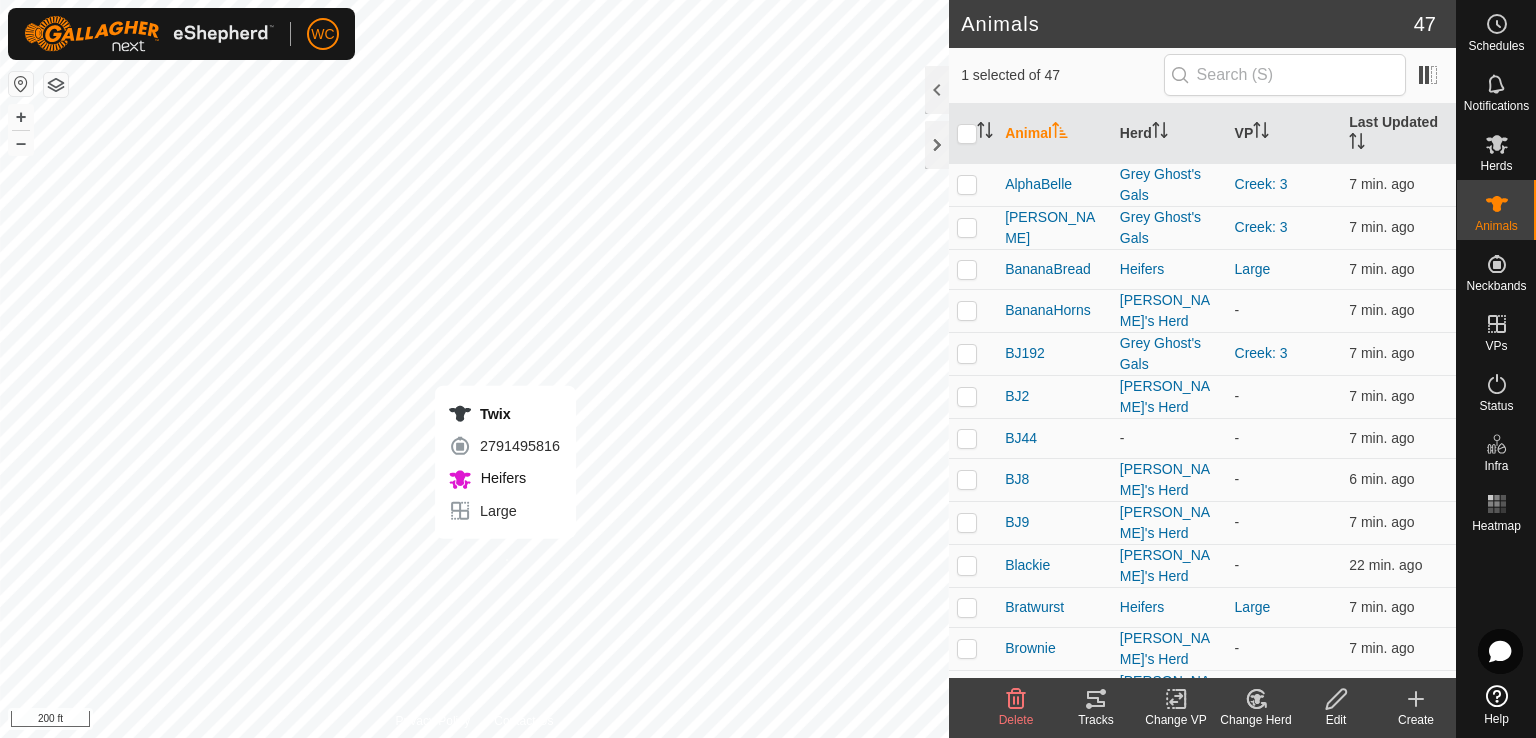 click on "Twix
2791495816
Heifers
Large + – ⇧ i 200 ft" at bounding box center (474, 369) 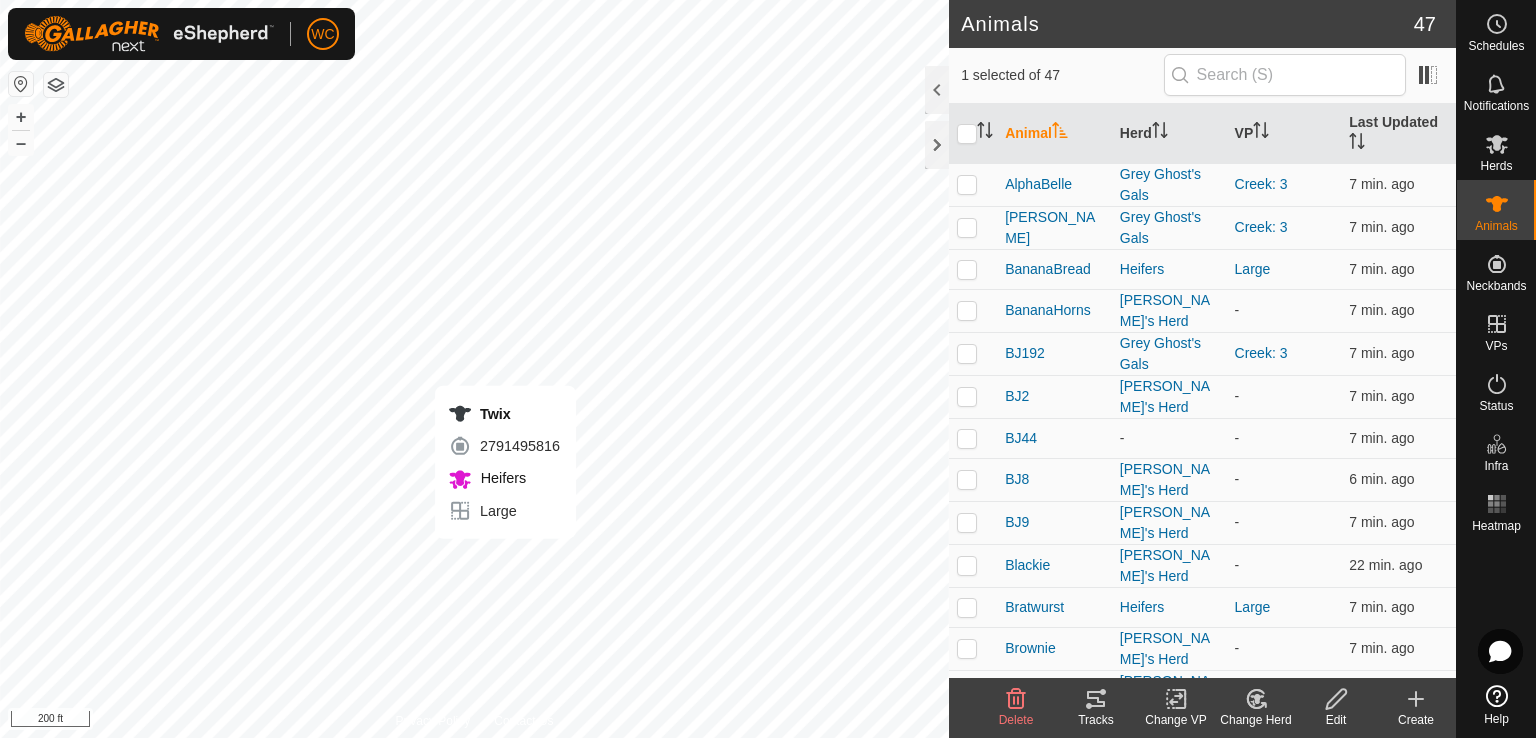 checkbox on "true" 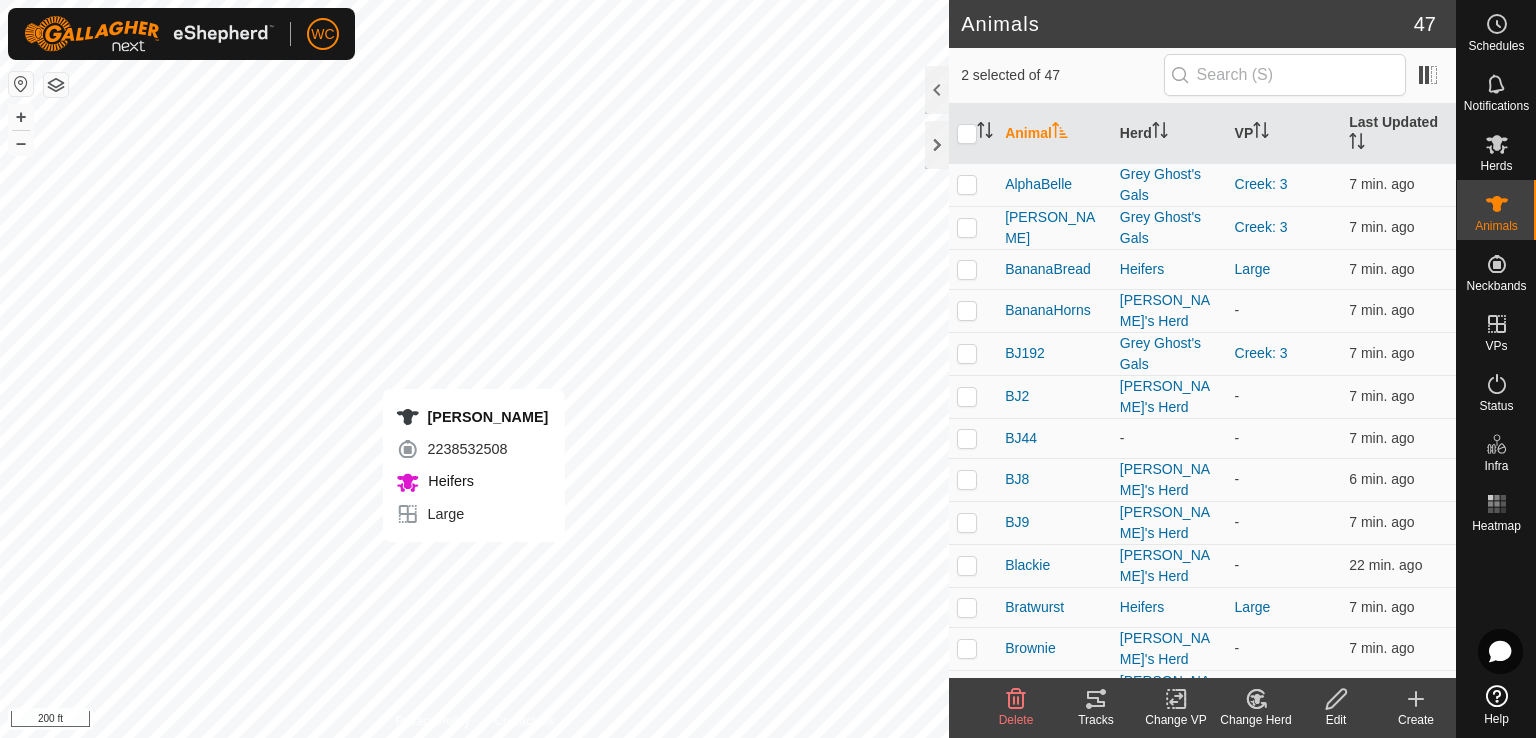click on "[PERSON_NAME]
2238532508
Heifers
Large + – ⇧ i 200 ft" at bounding box center (474, 369) 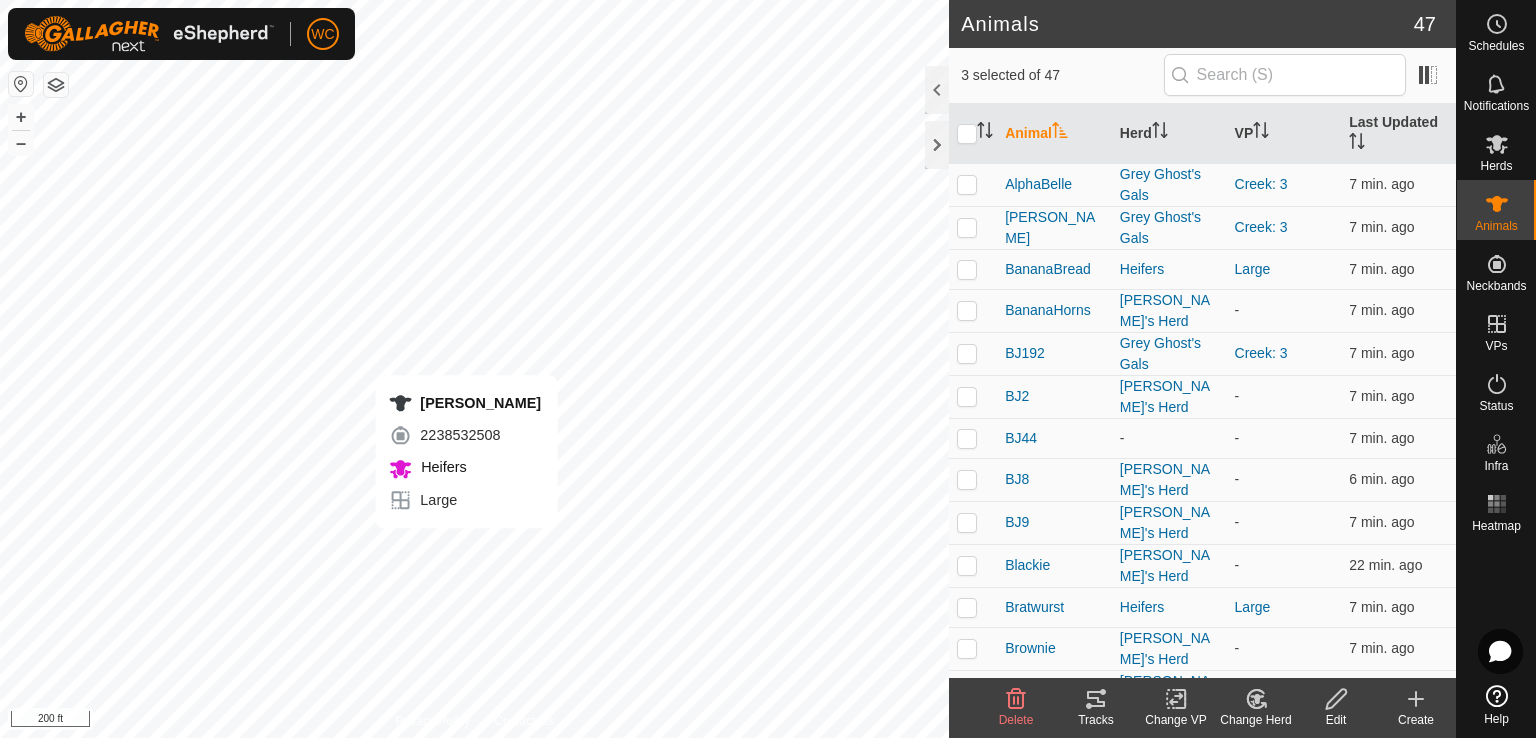 click on "[PERSON_NAME]
2238532508
Heifers
Large + – ⇧ i 200 ft" at bounding box center (474, 369) 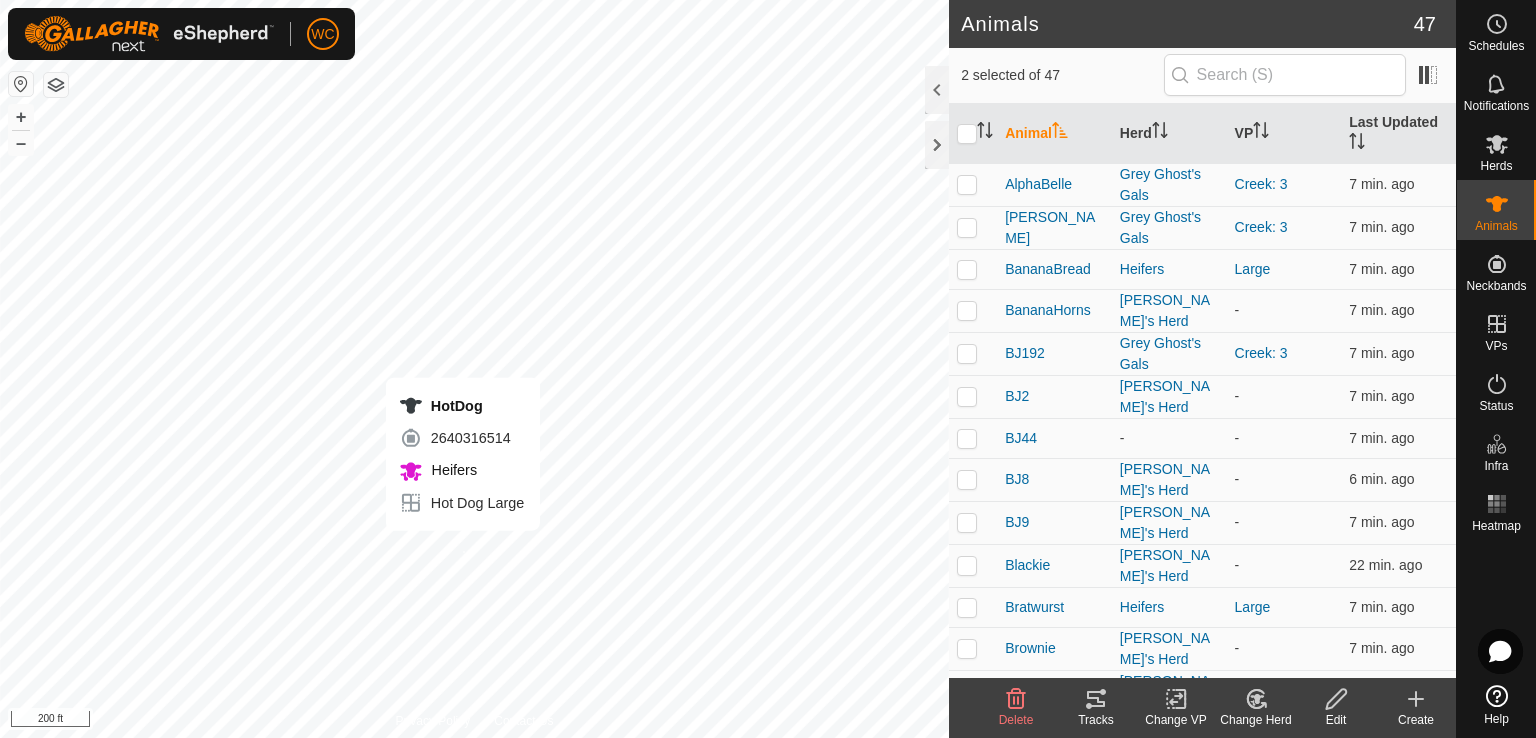 click on "HotDog
2640316514
Heifers
Hot Dog Large + – ⇧ i 200 ft" at bounding box center (474, 369) 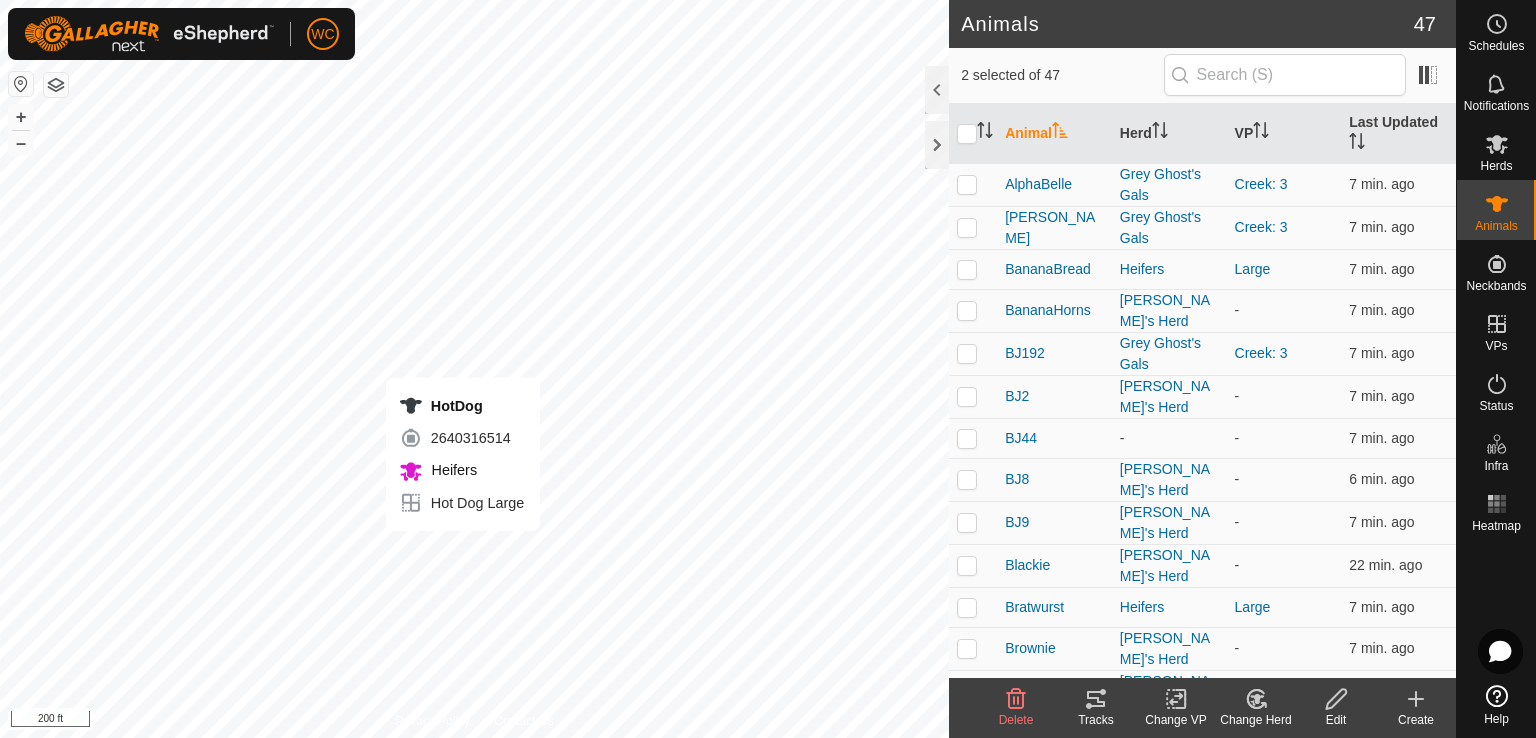 checkbox on "true" 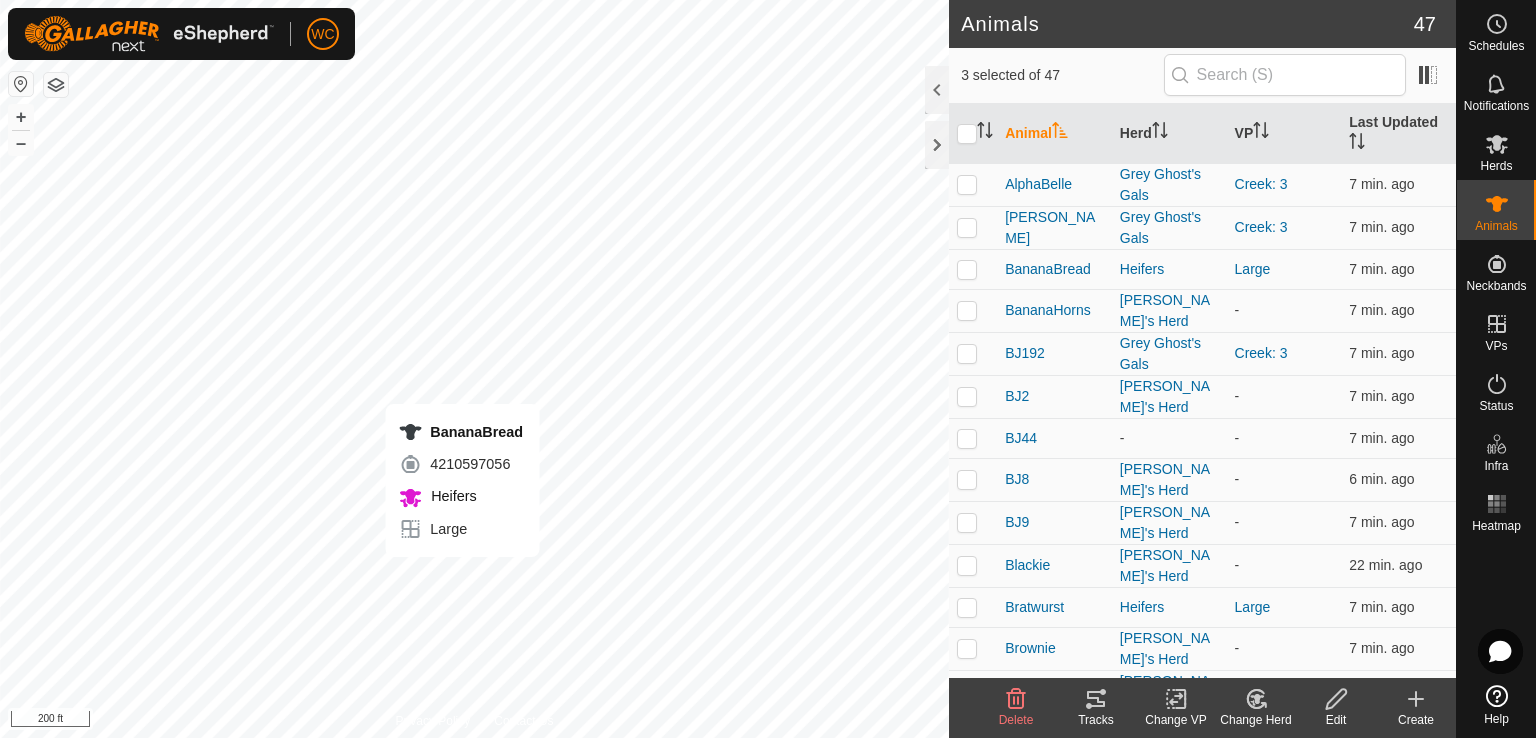 click on "BananaBread
4210597056
Heifers
Large + – ⇧ i 200 ft" at bounding box center [474, 369] 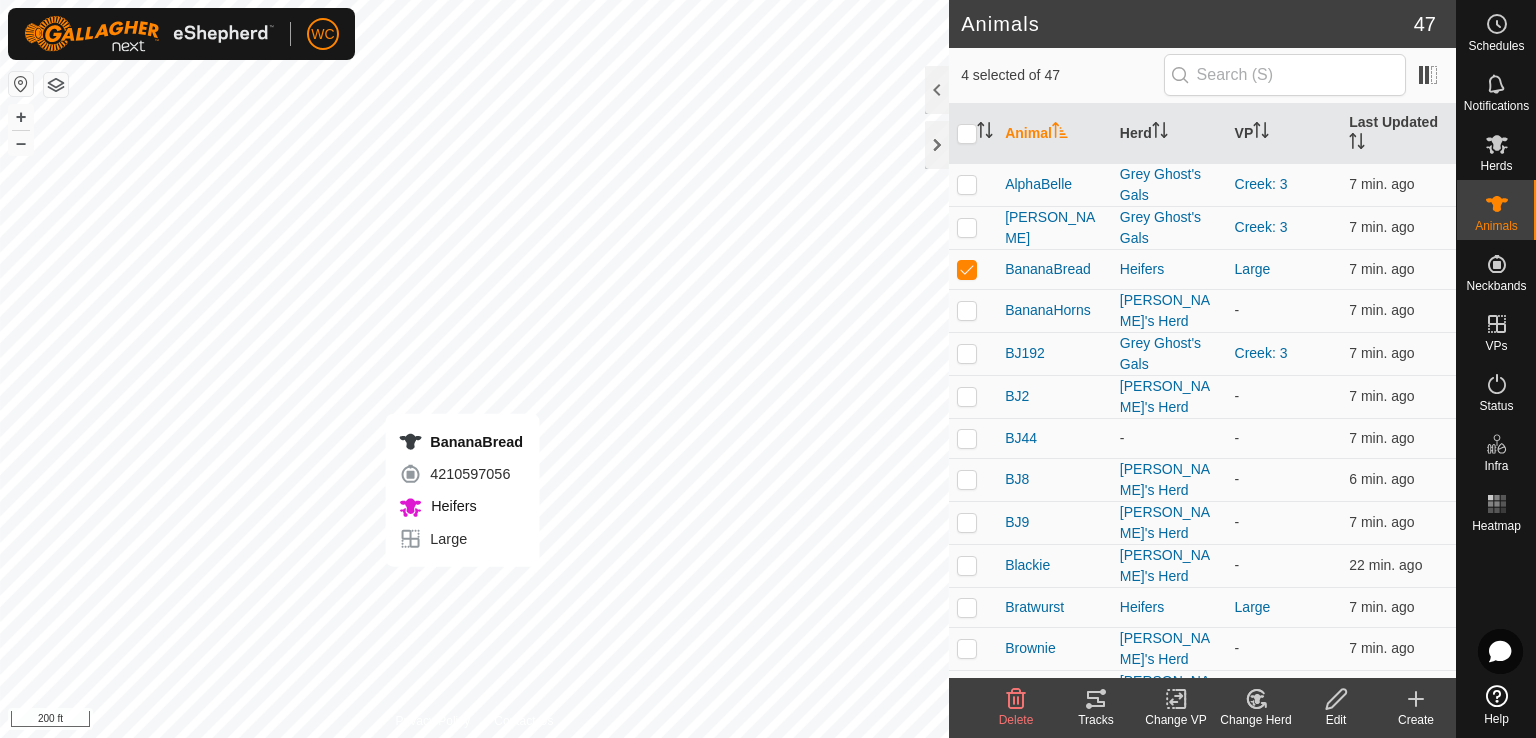 checkbox on "true" 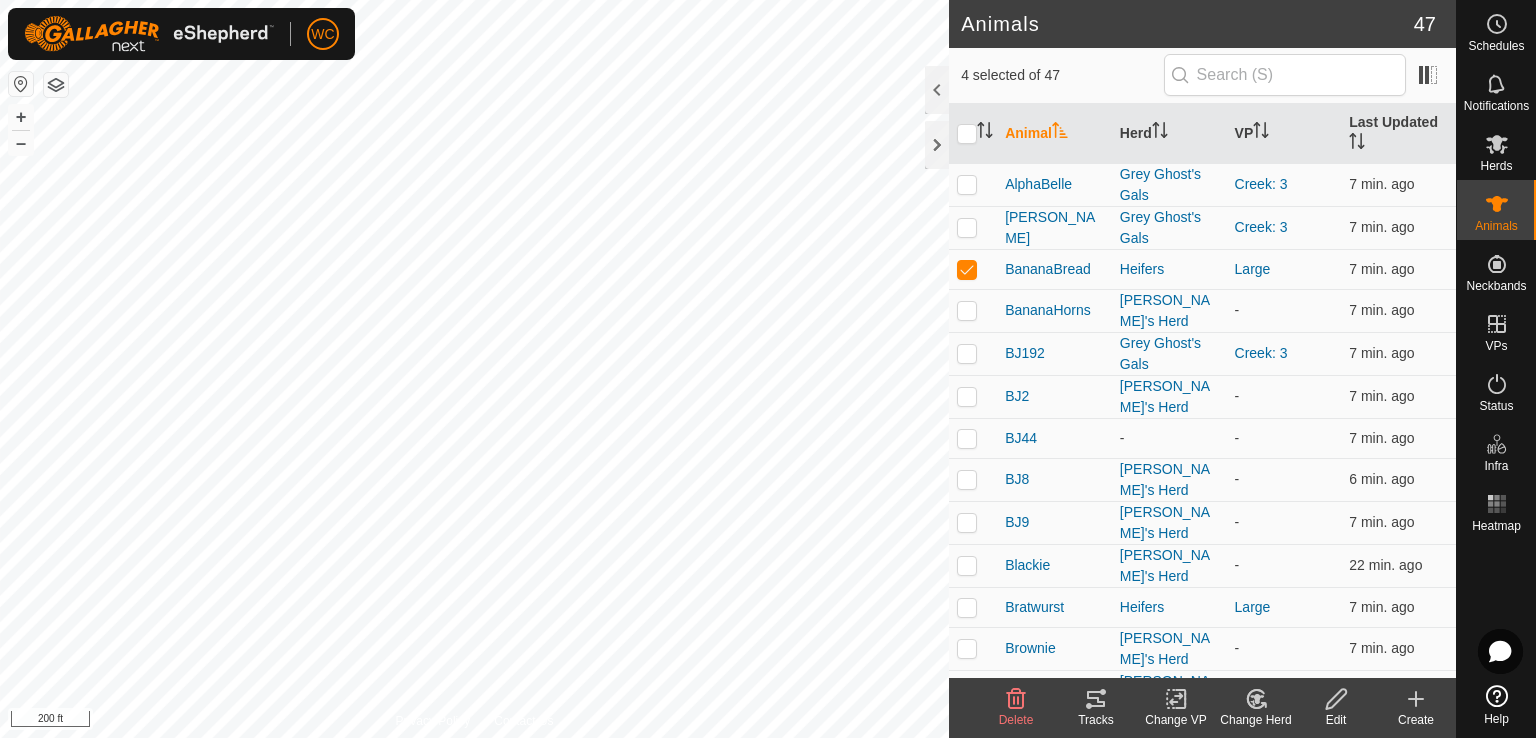 click 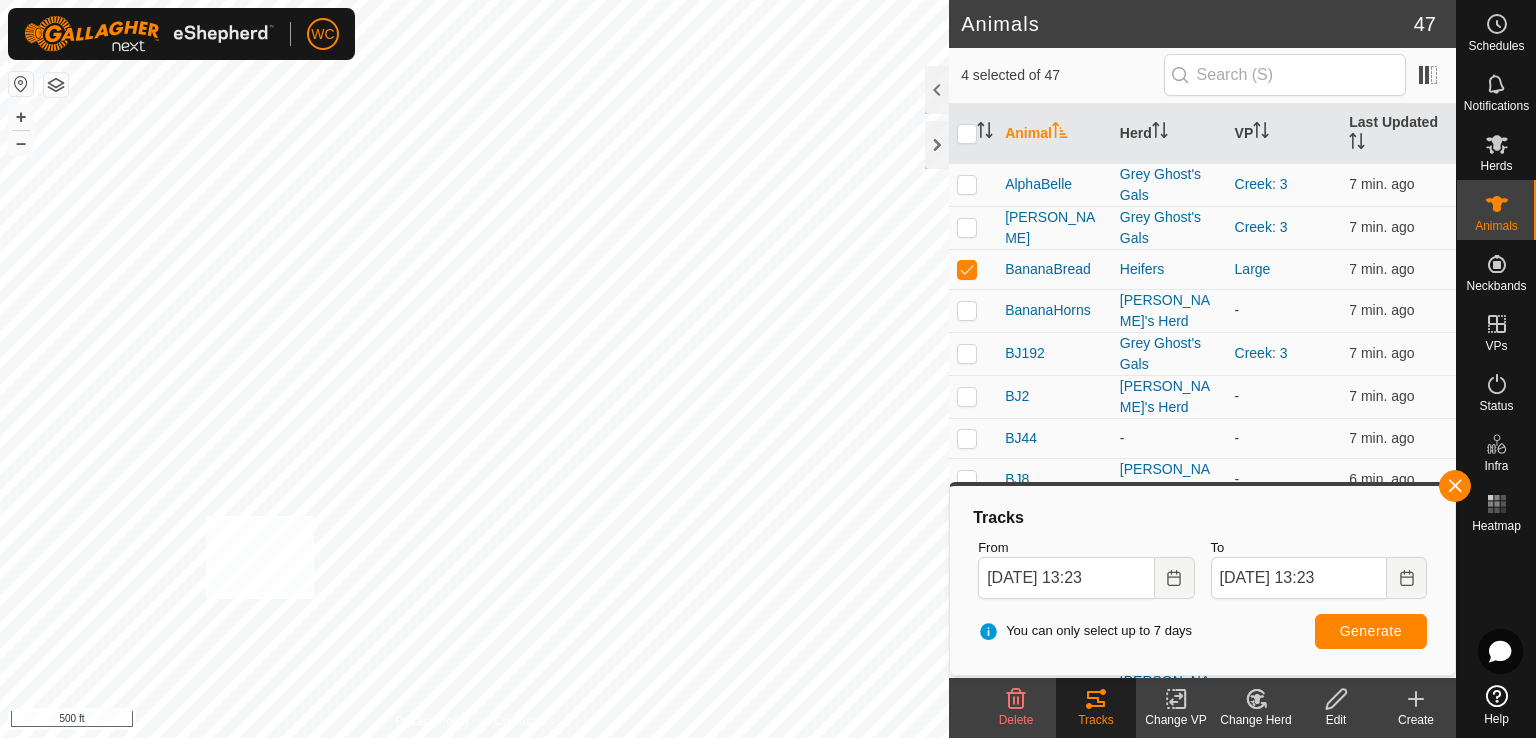 checkbox on "true" 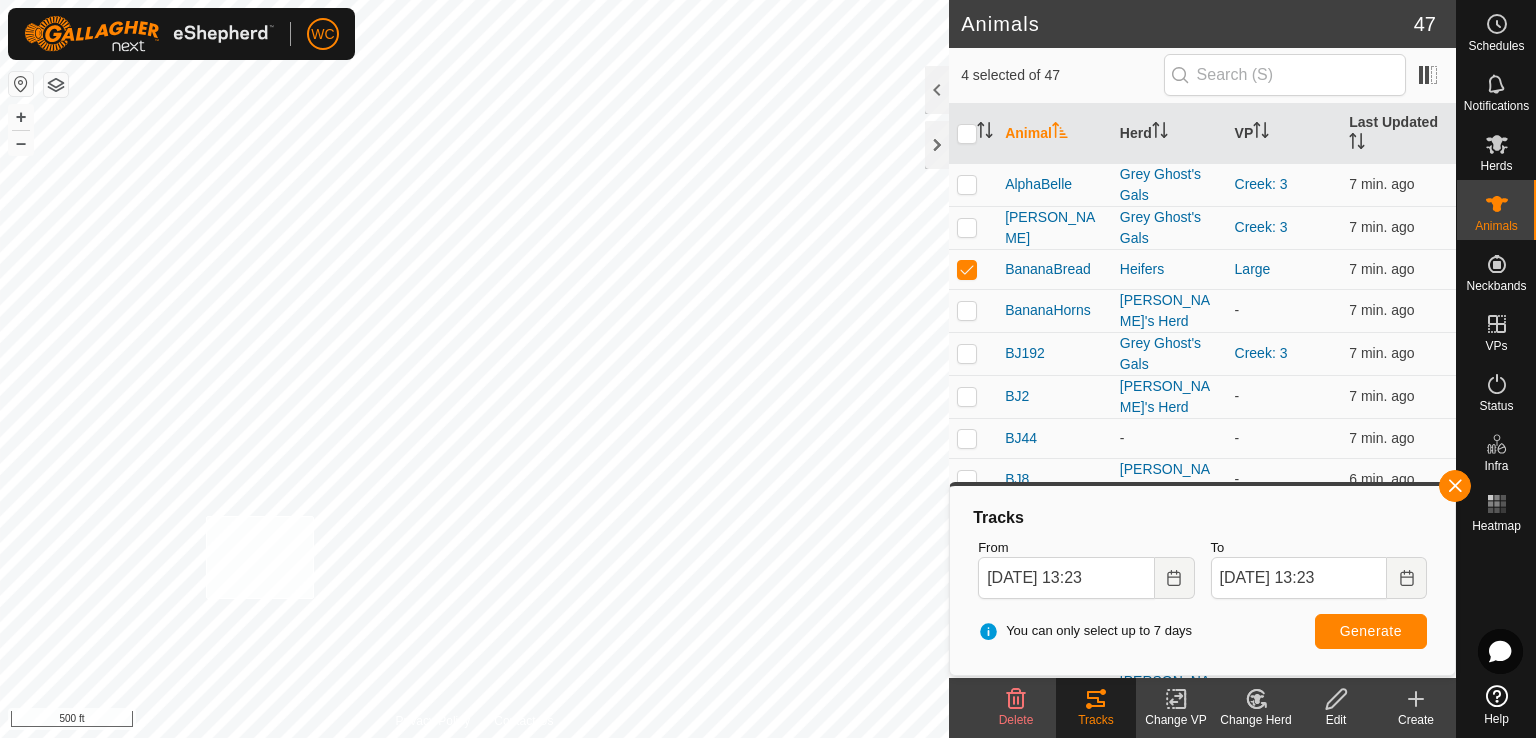checkbox on "true" 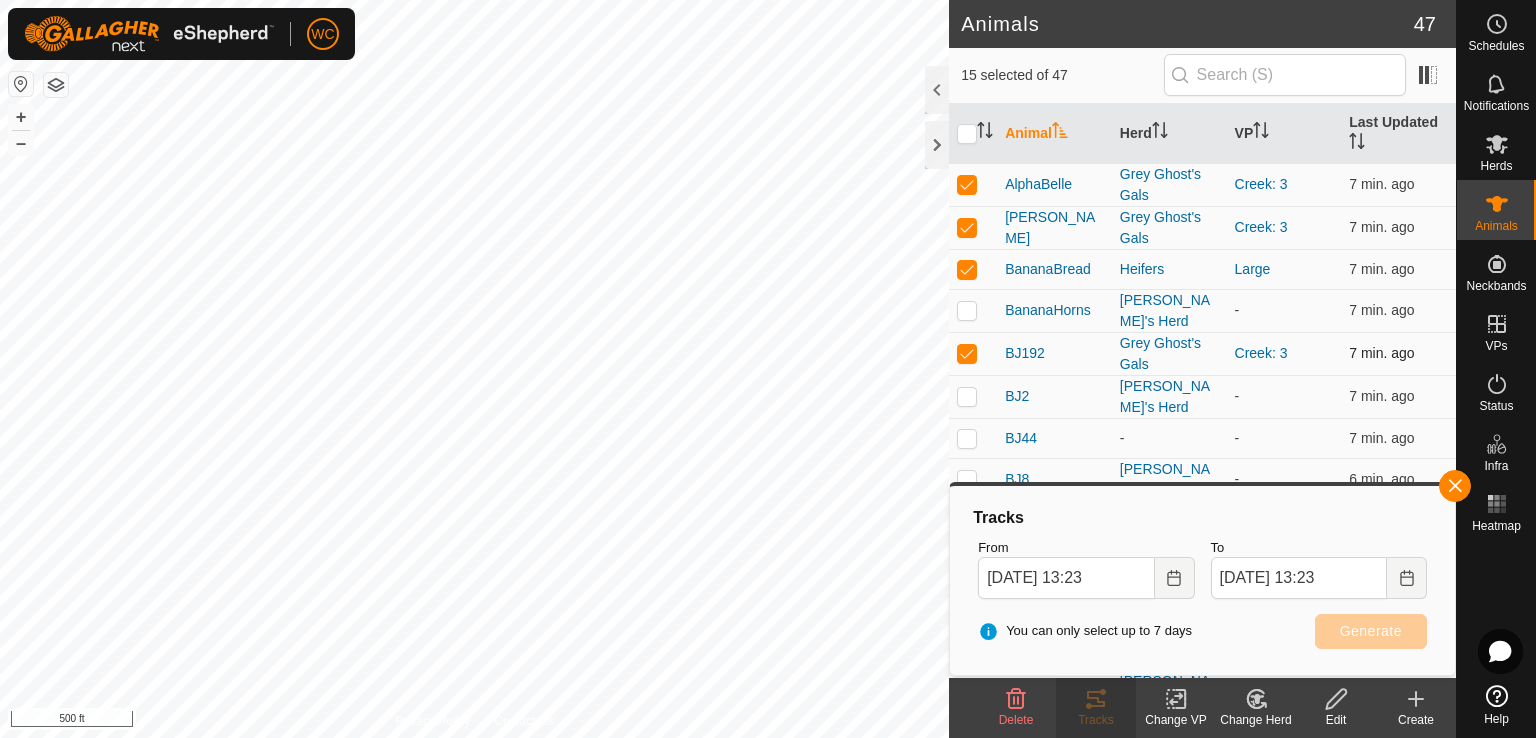 click at bounding box center (967, 353) 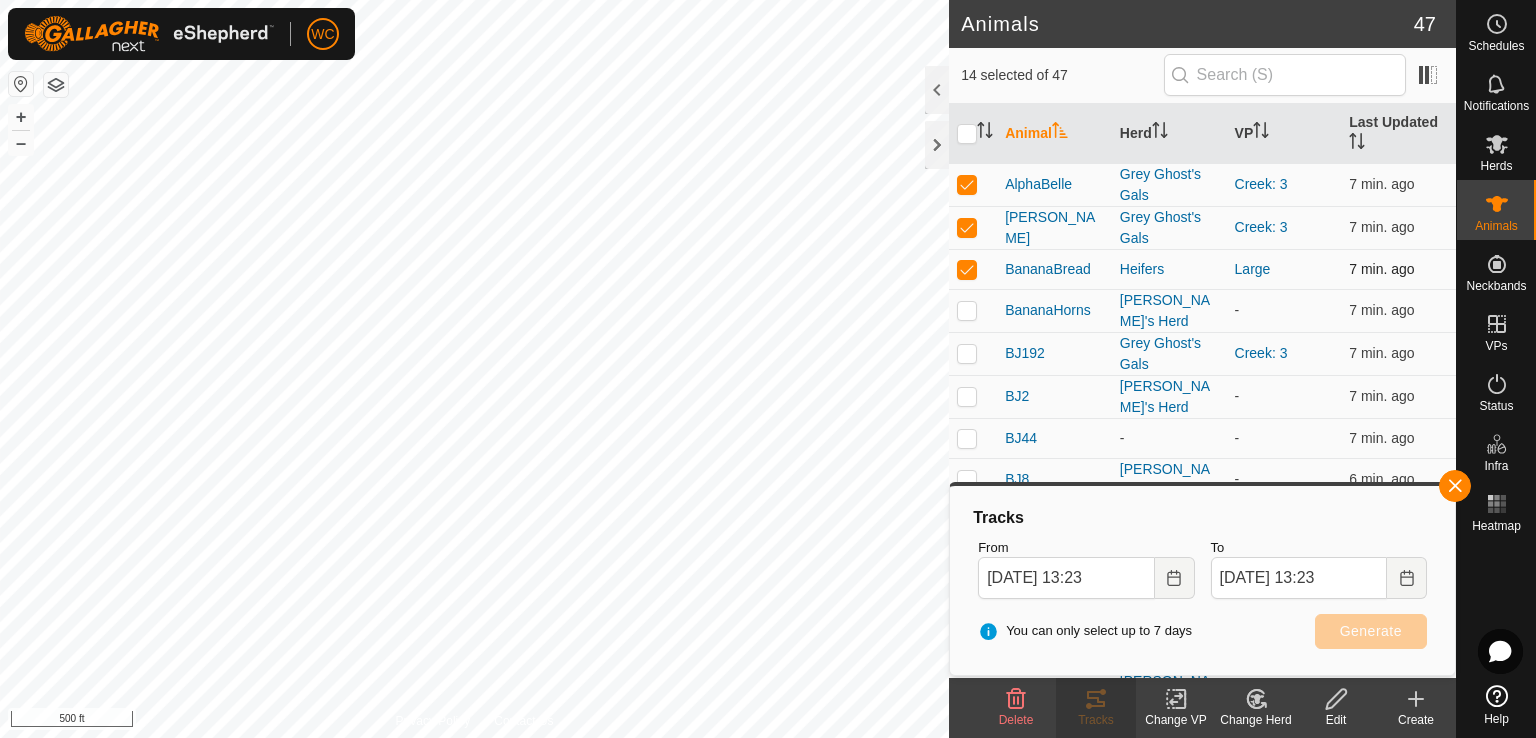 click at bounding box center (967, 269) 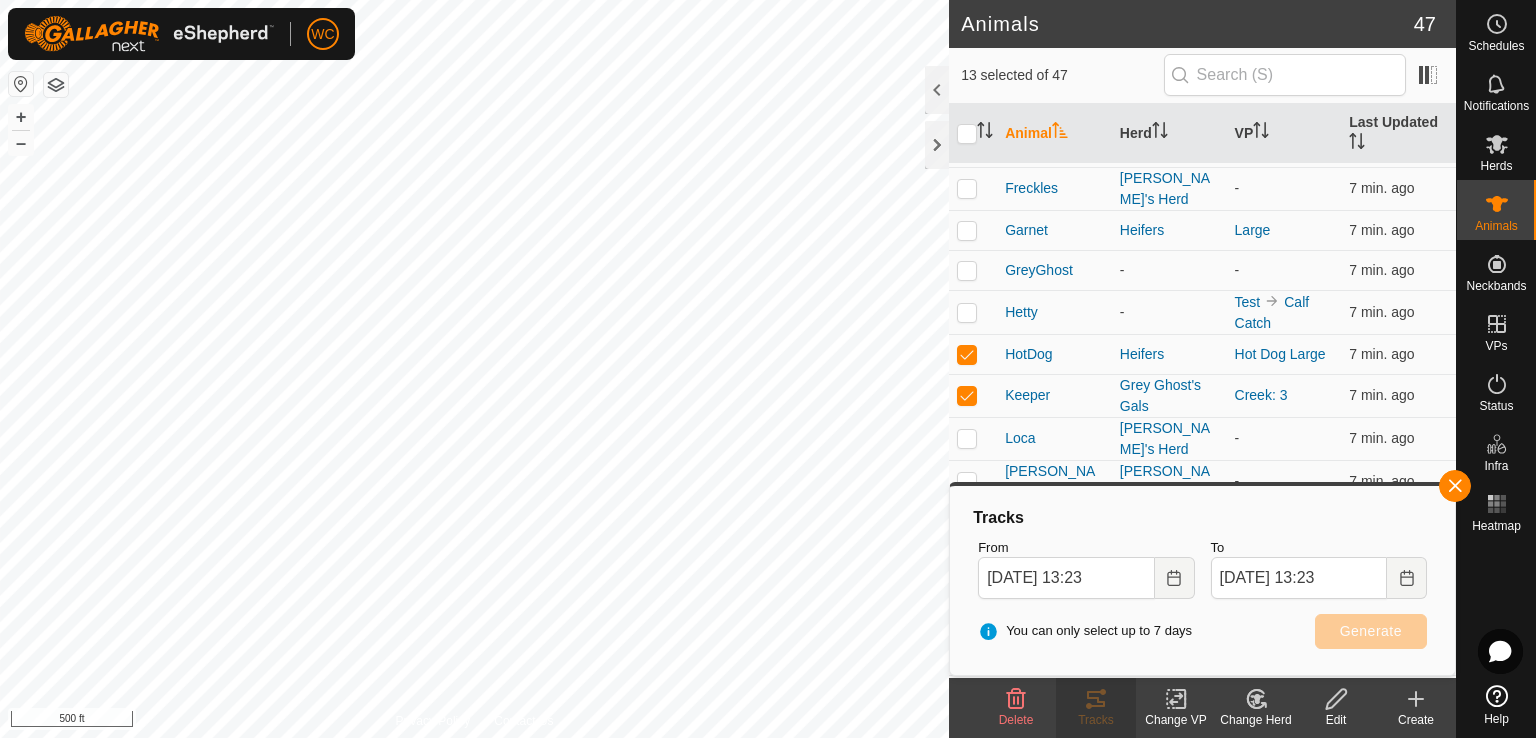scroll, scrollTop: 728, scrollLeft: 0, axis: vertical 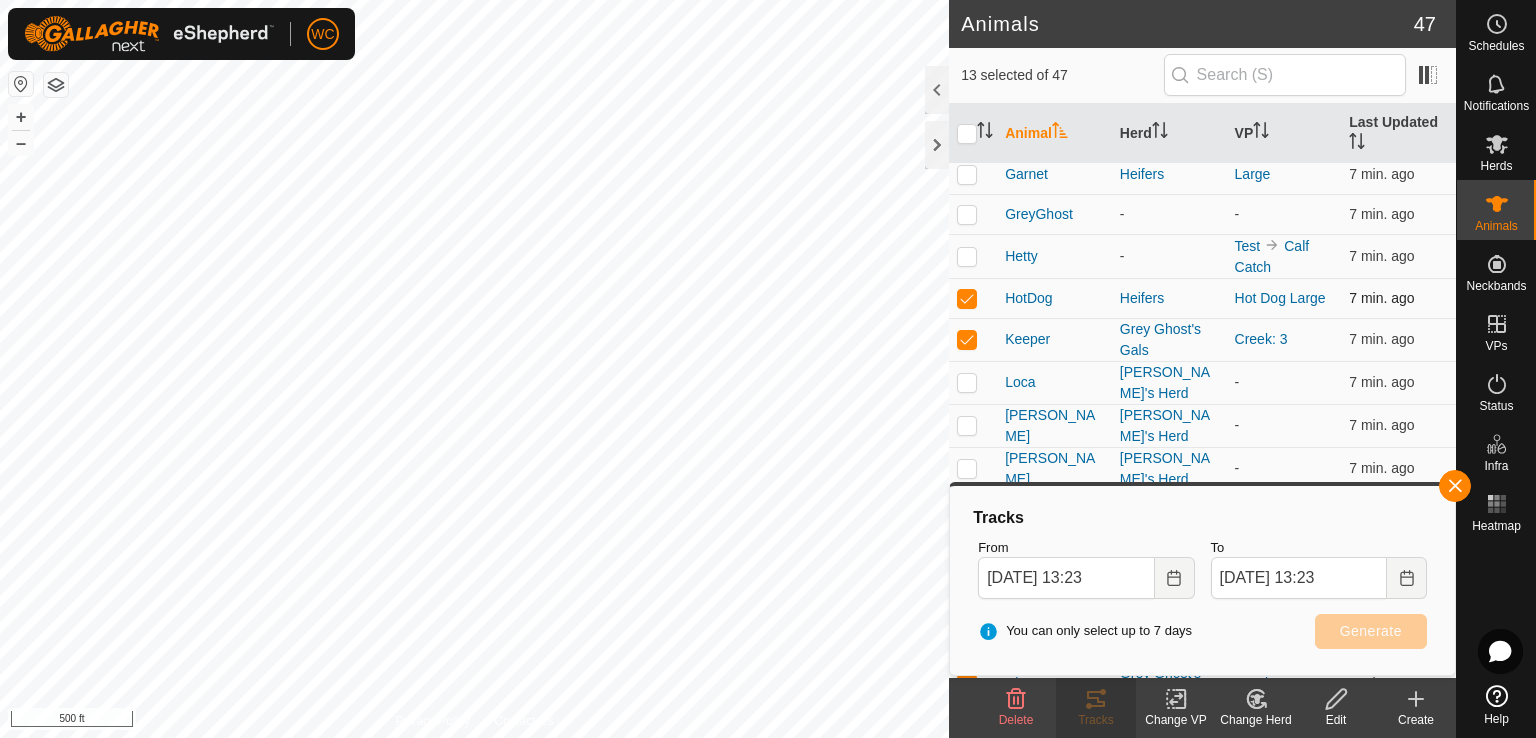 click at bounding box center (973, 298) 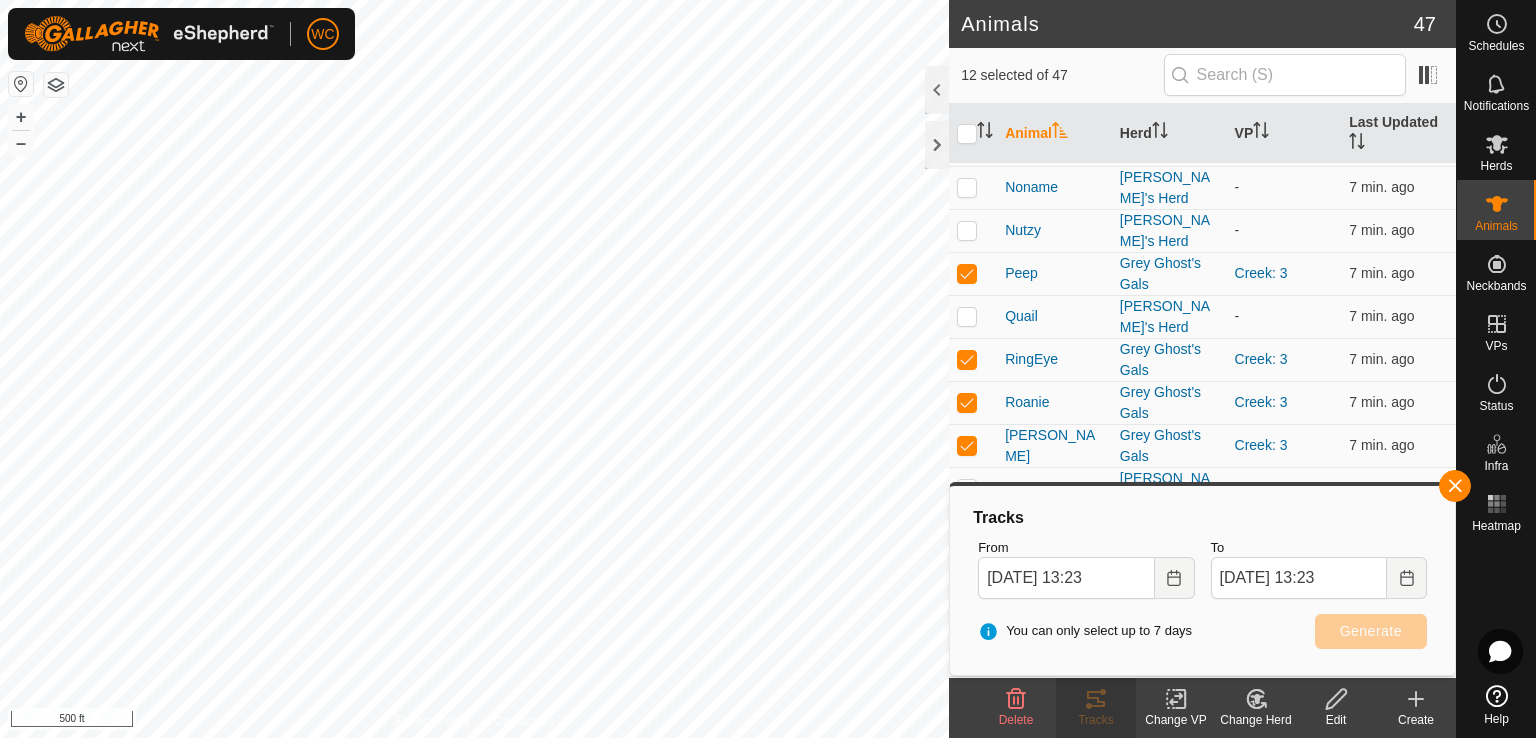 scroll, scrollTop: 1050, scrollLeft: 0, axis: vertical 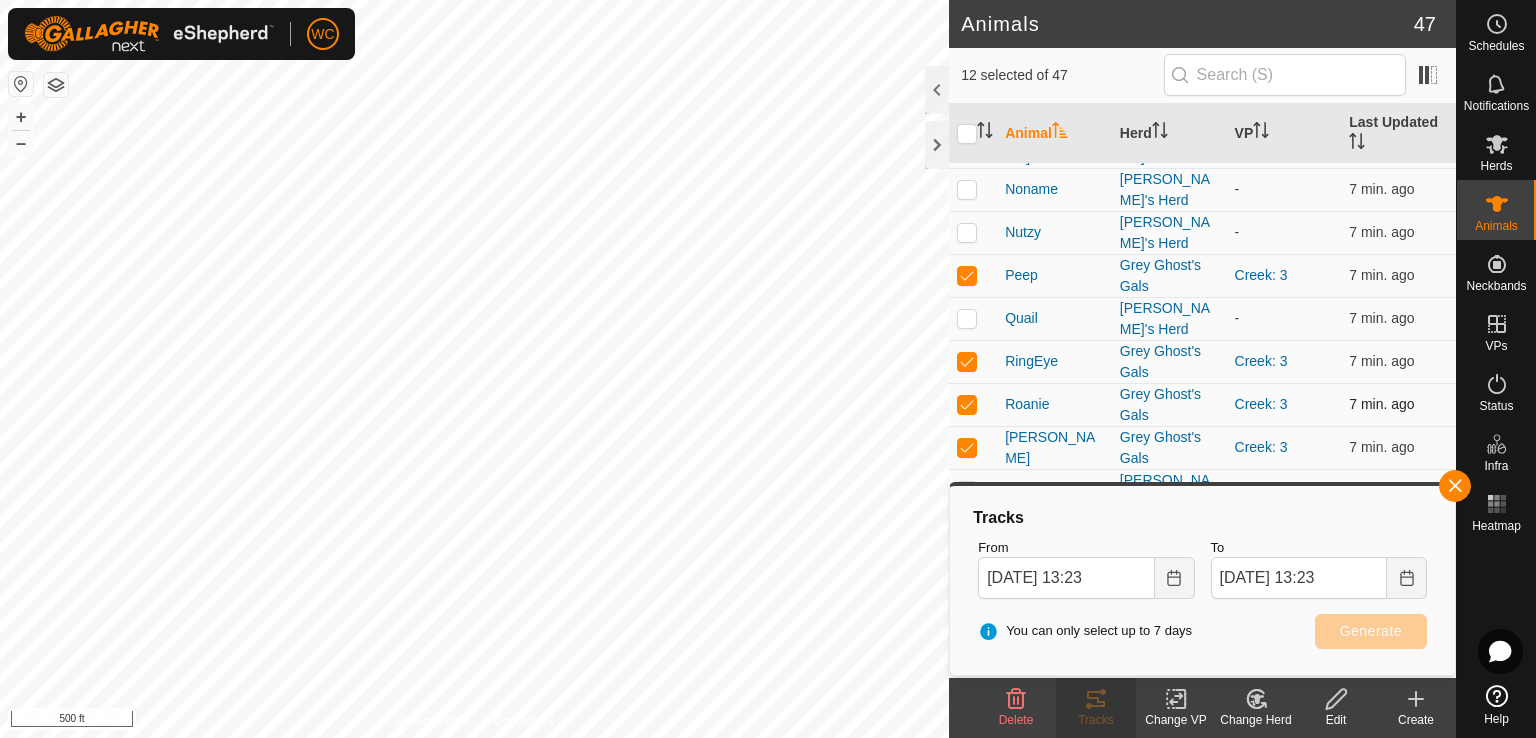 click at bounding box center (967, 404) 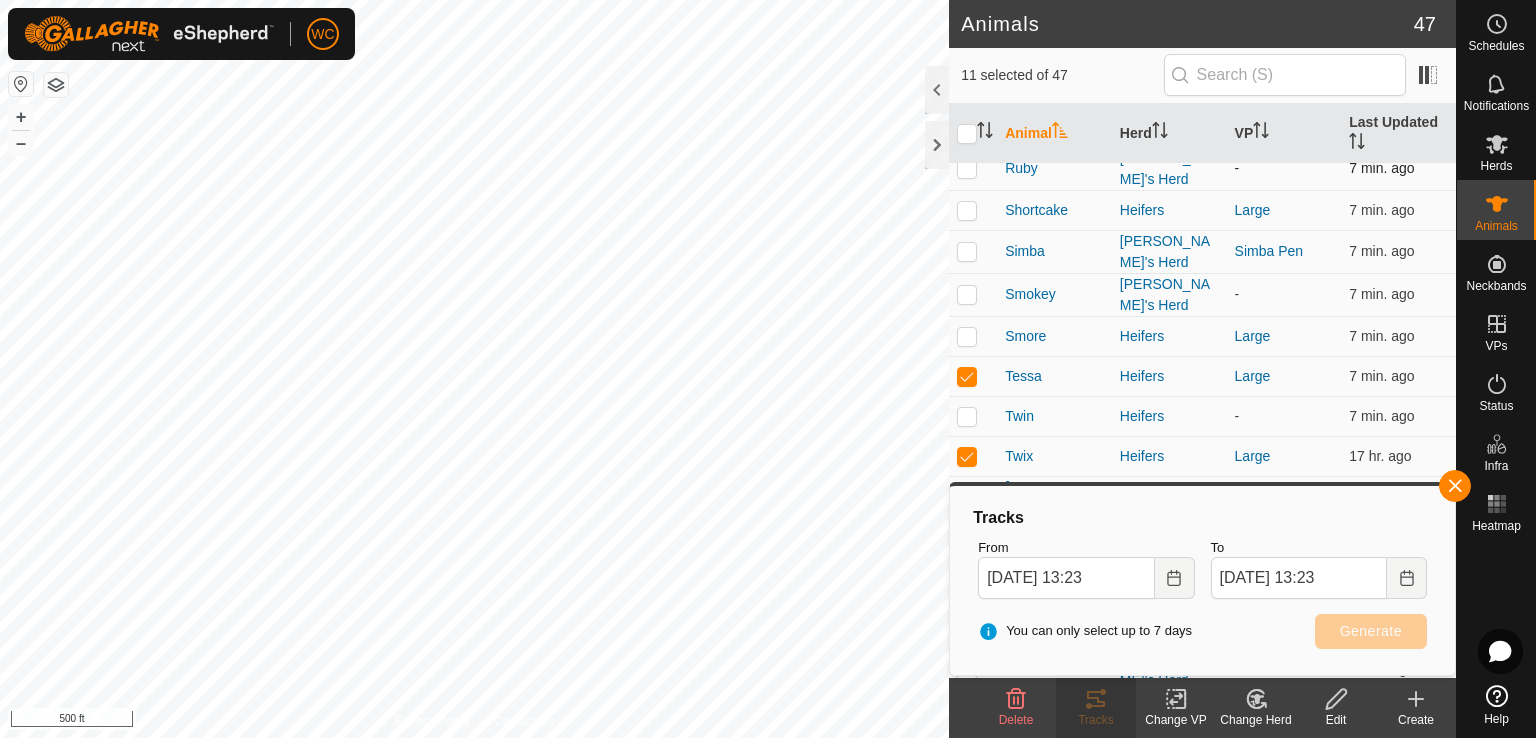scroll, scrollTop: 1374, scrollLeft: 0, axis: vertical 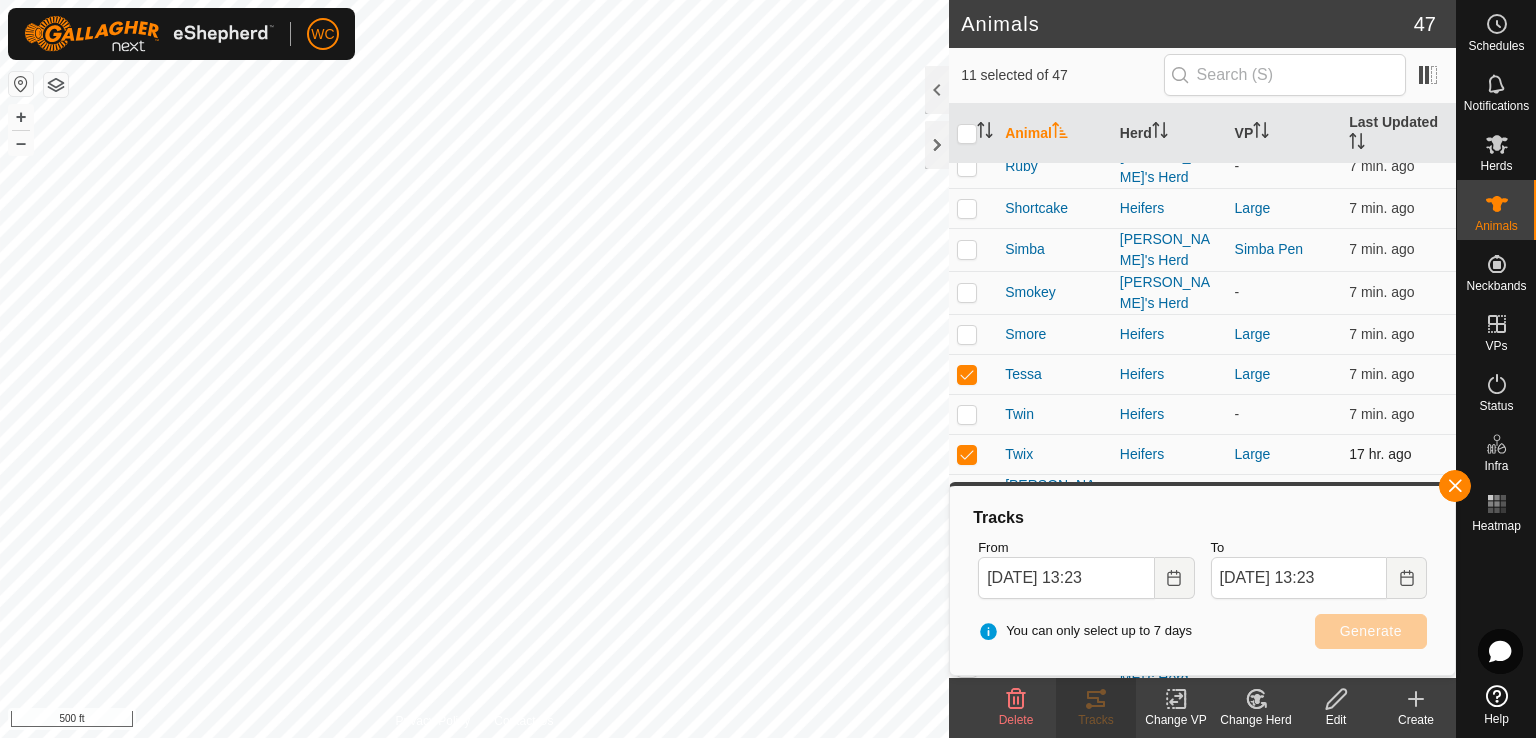 click at bounding box center (967, 454) 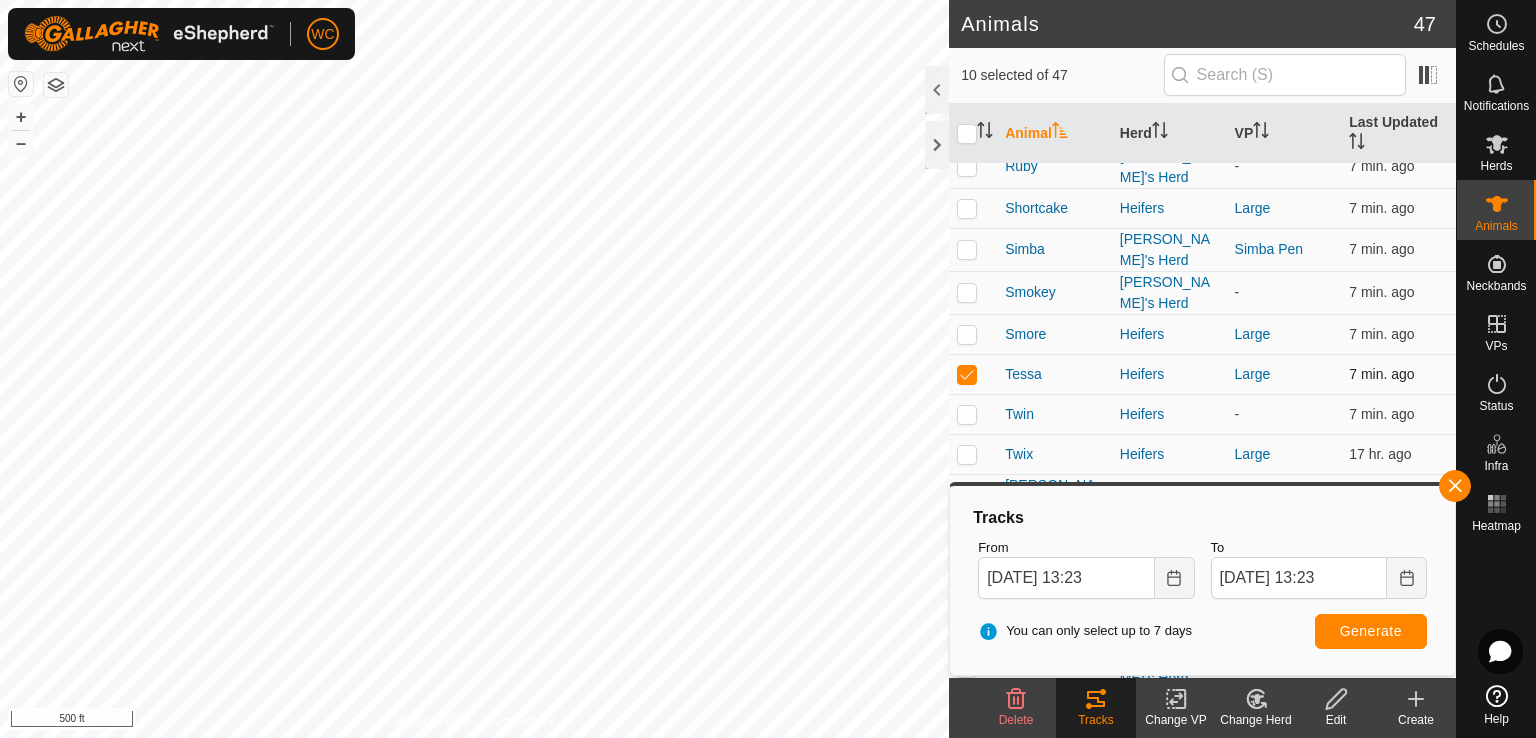 click at bounding box center [973, 374] 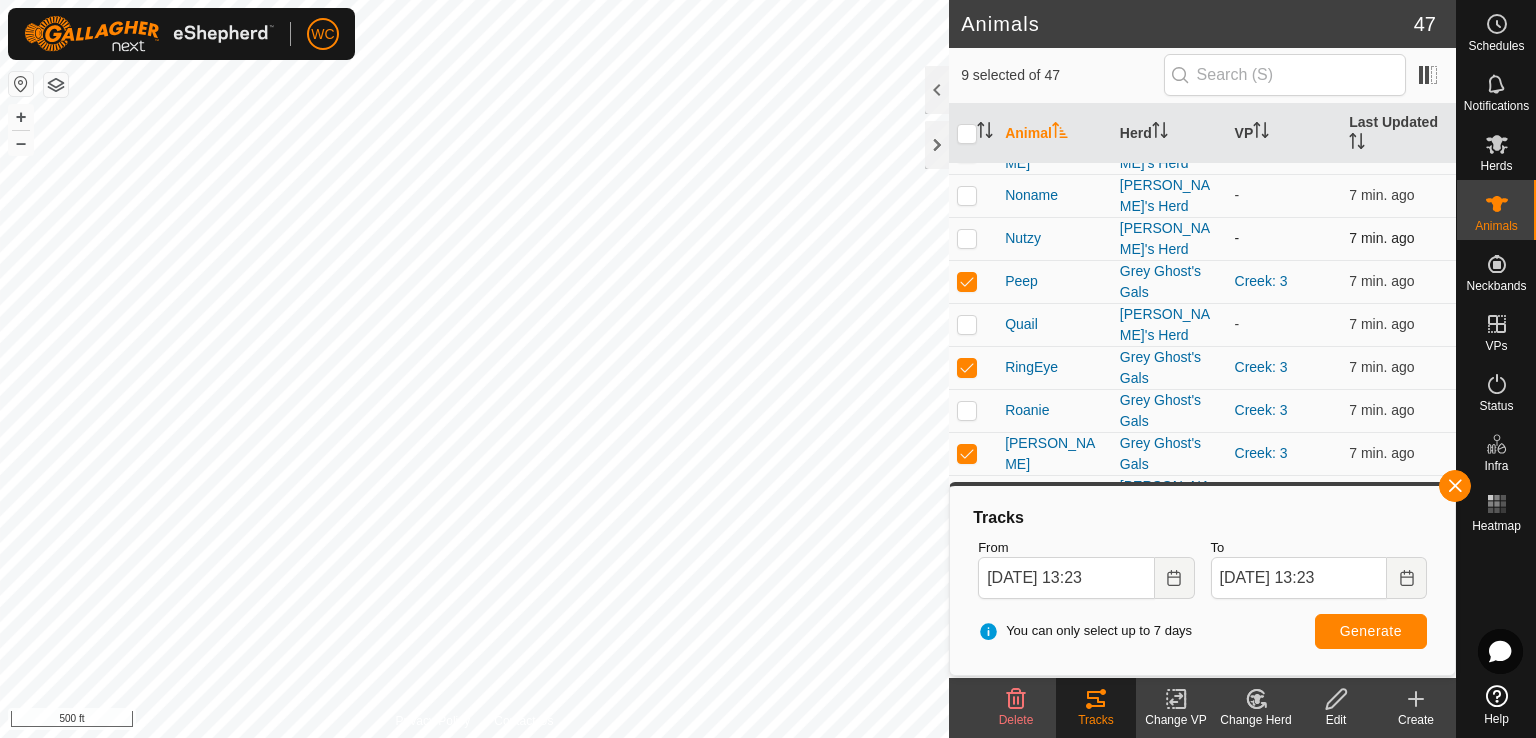 scroll, scrollTop: 1044, scrollLeft: 0, axis: vertical 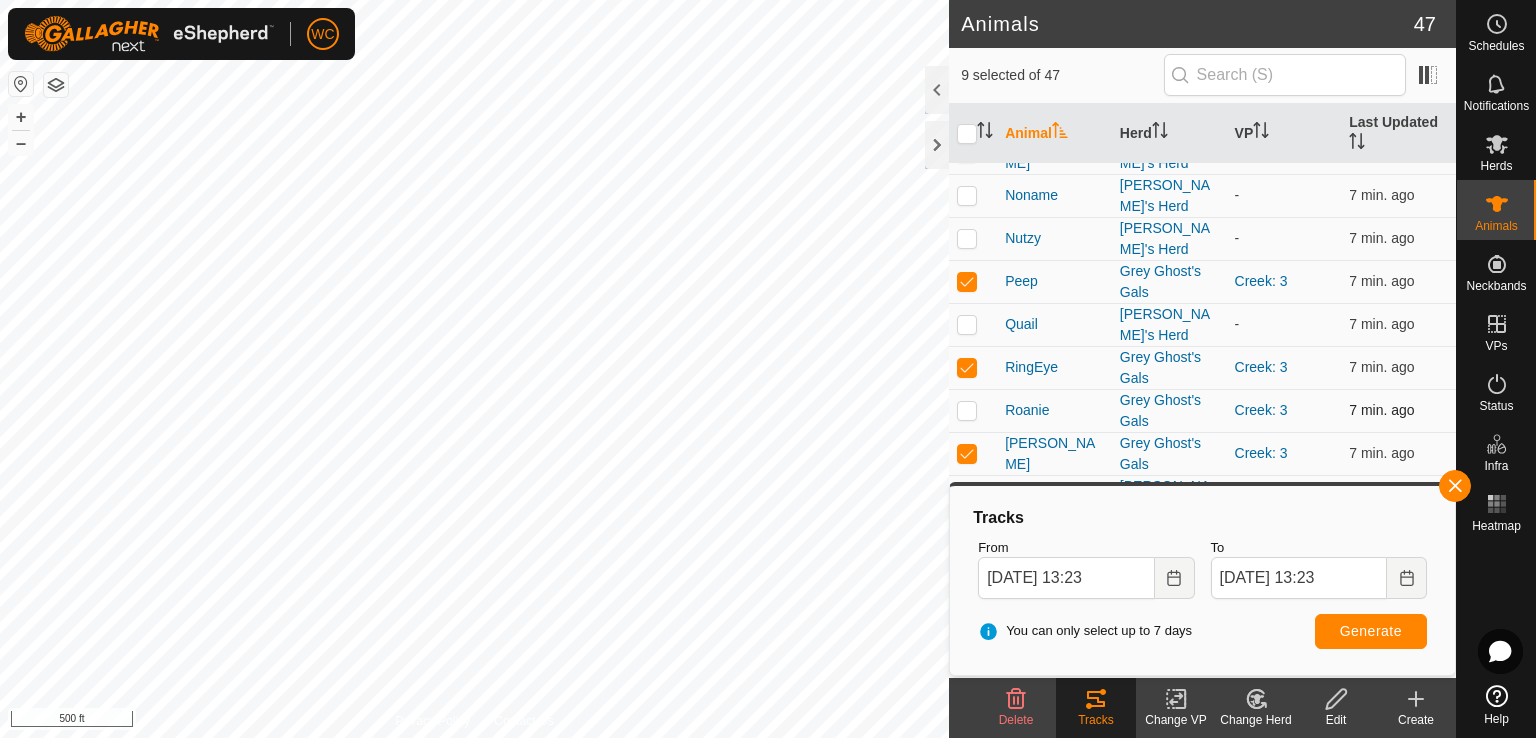 click at bounding box center (967, 410) 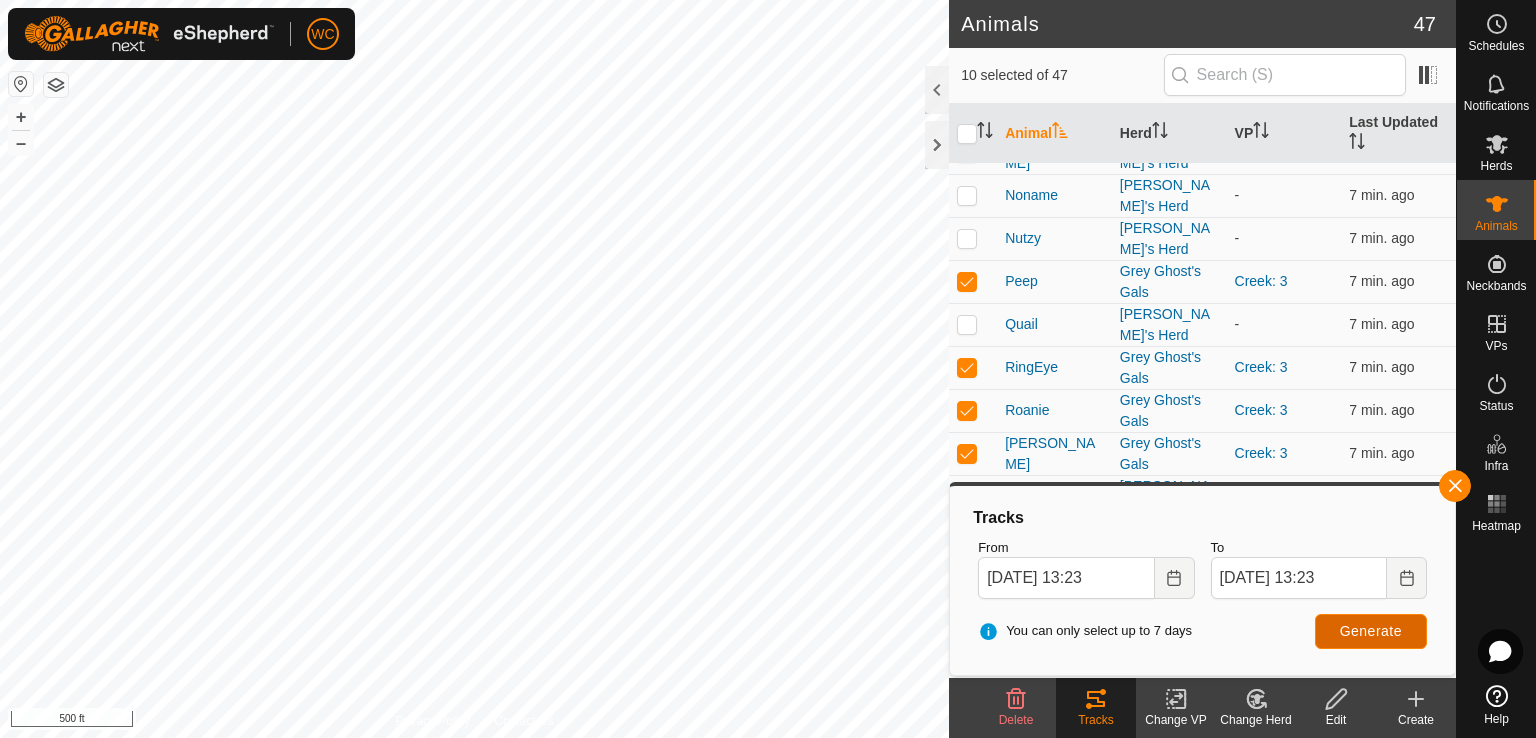 click on "Generate" at bounding box center [1371, 631] 